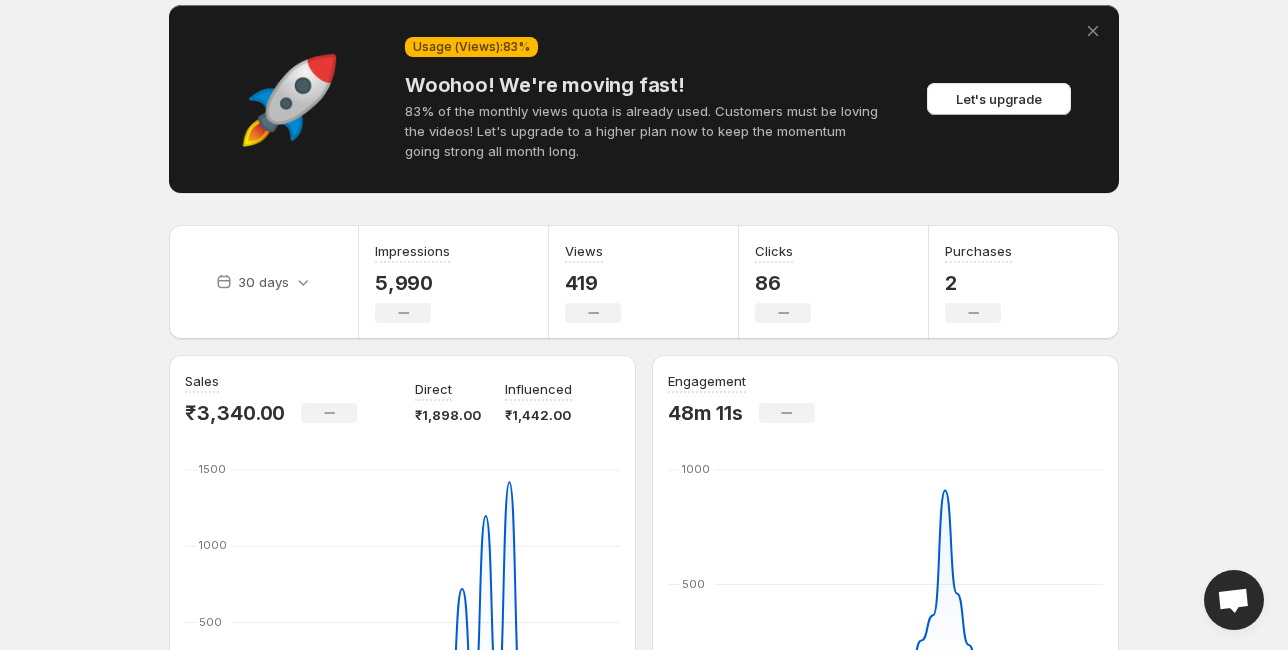 scroll, scrollTop: 60, scrollLeft: 0, axis: vertical 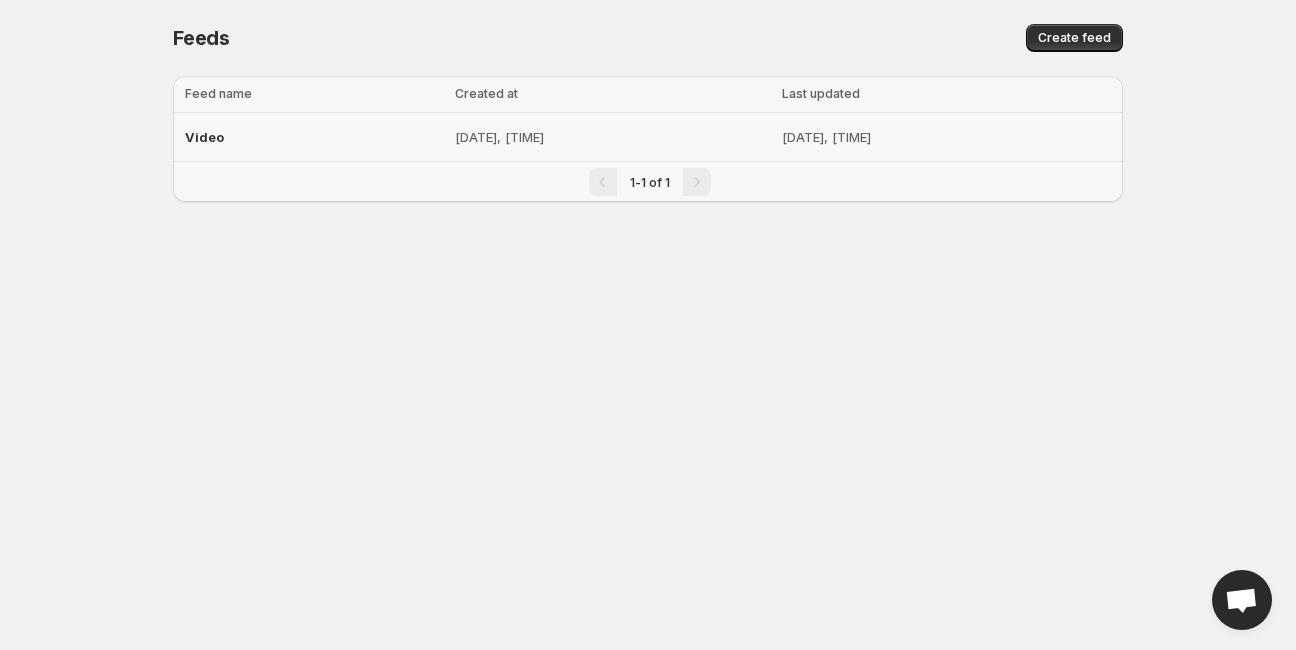 click on "Video" at bounding box center [314, 137] 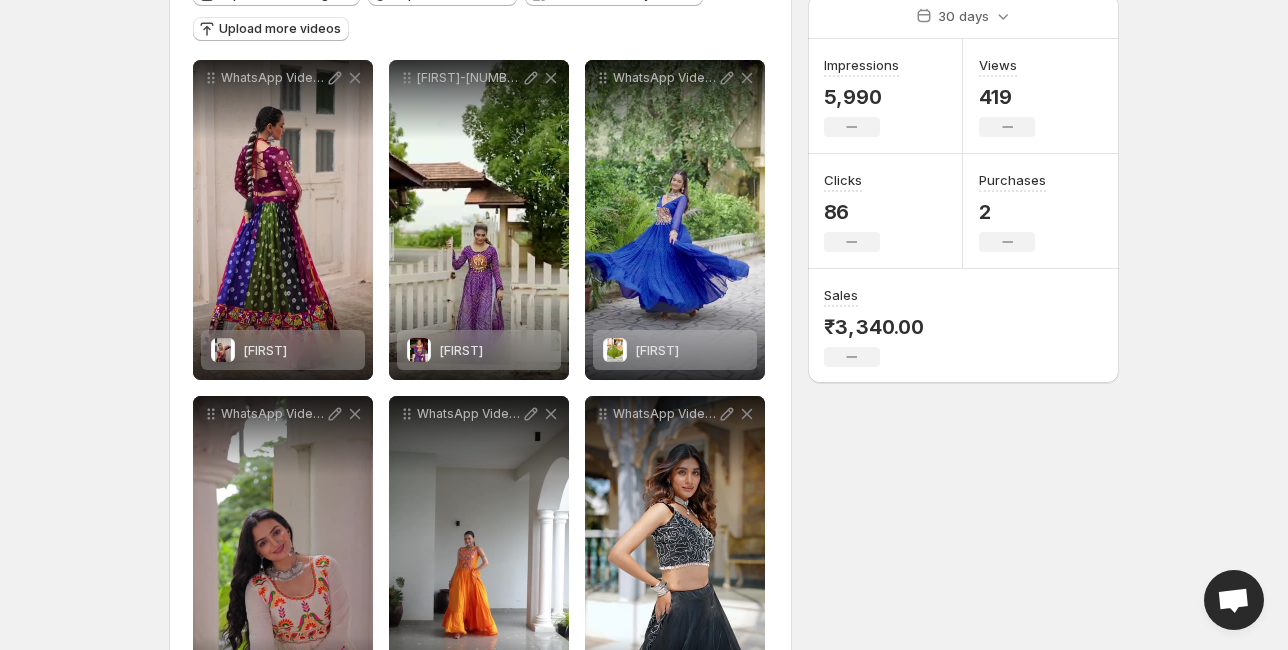 scroll, scrollTop: 80, scrollLeft: 0, axis: vertical 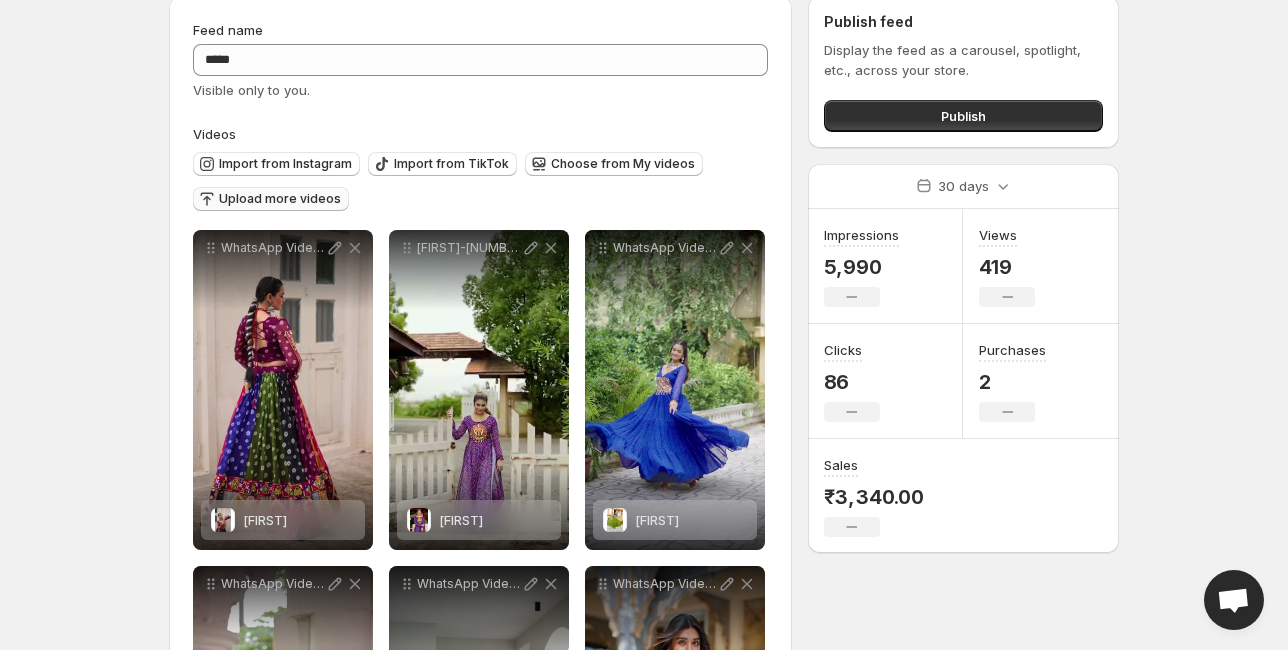 click on "Upload more videos" at bounding box center [280, 199] 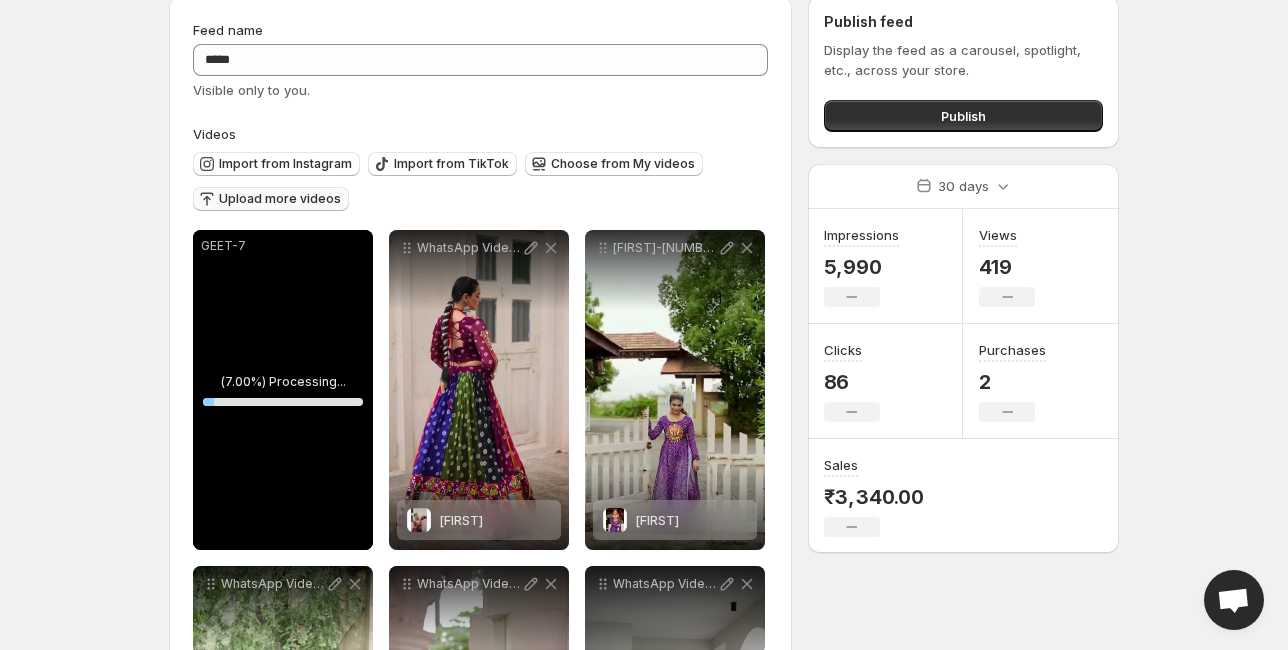 click on "Upload more videos" at bounding box center (280, 199) 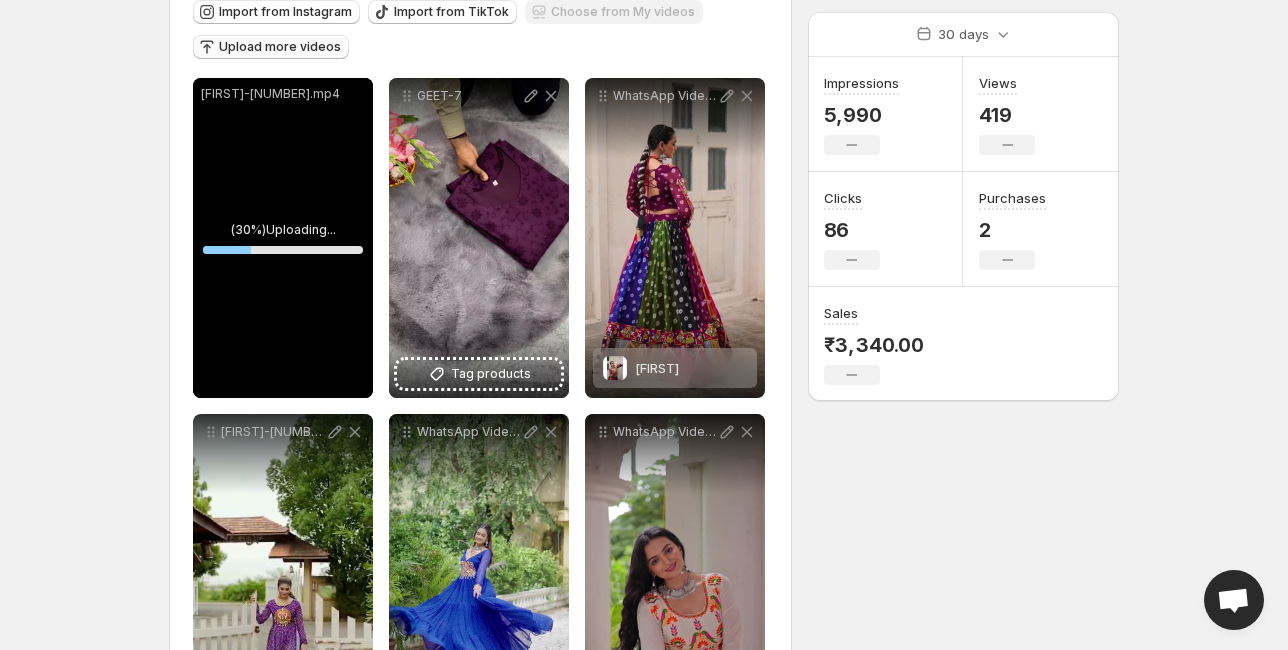 scroll, scrollTop: 240, scrollLeft: 0, axis: vertical 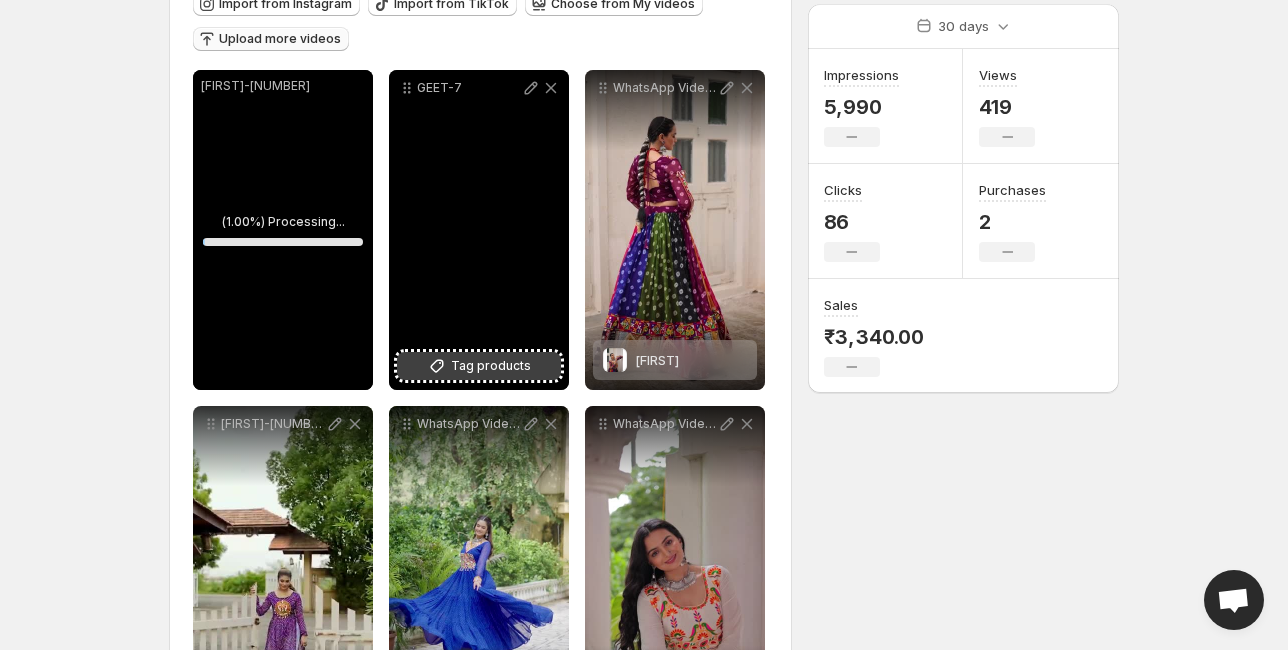 click on "Tag products" at bounding box center [491, 366] 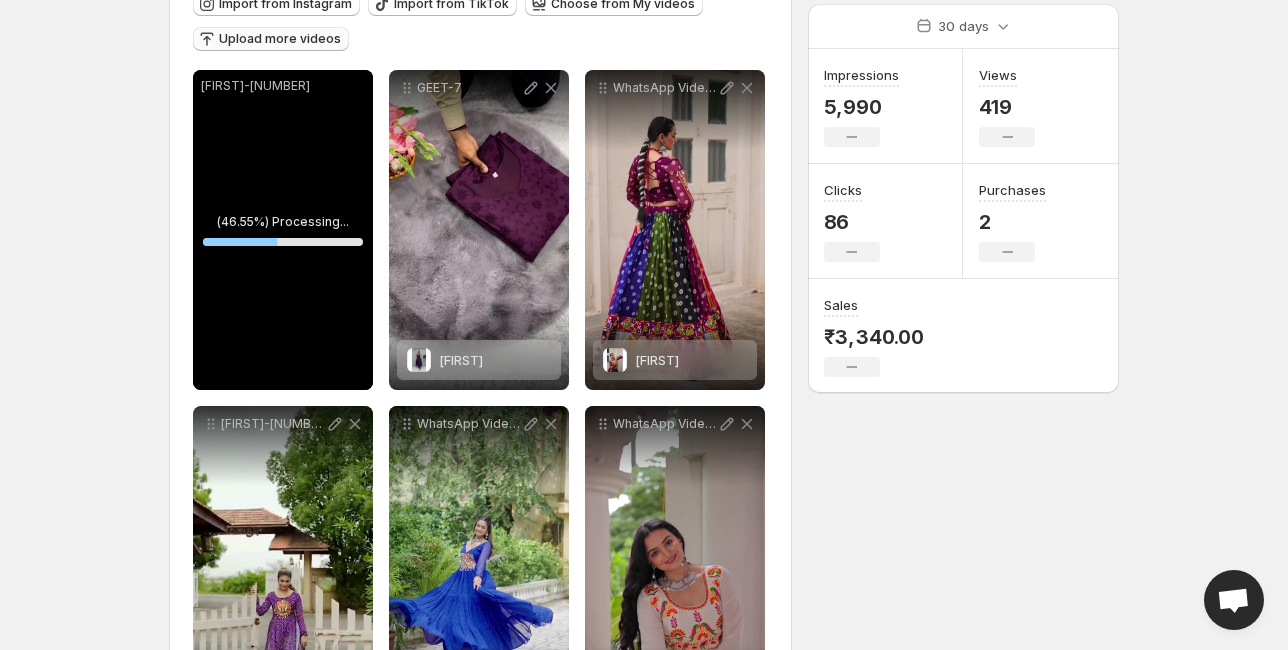 click on "Upload more videos" at bounding box center (280, 39) 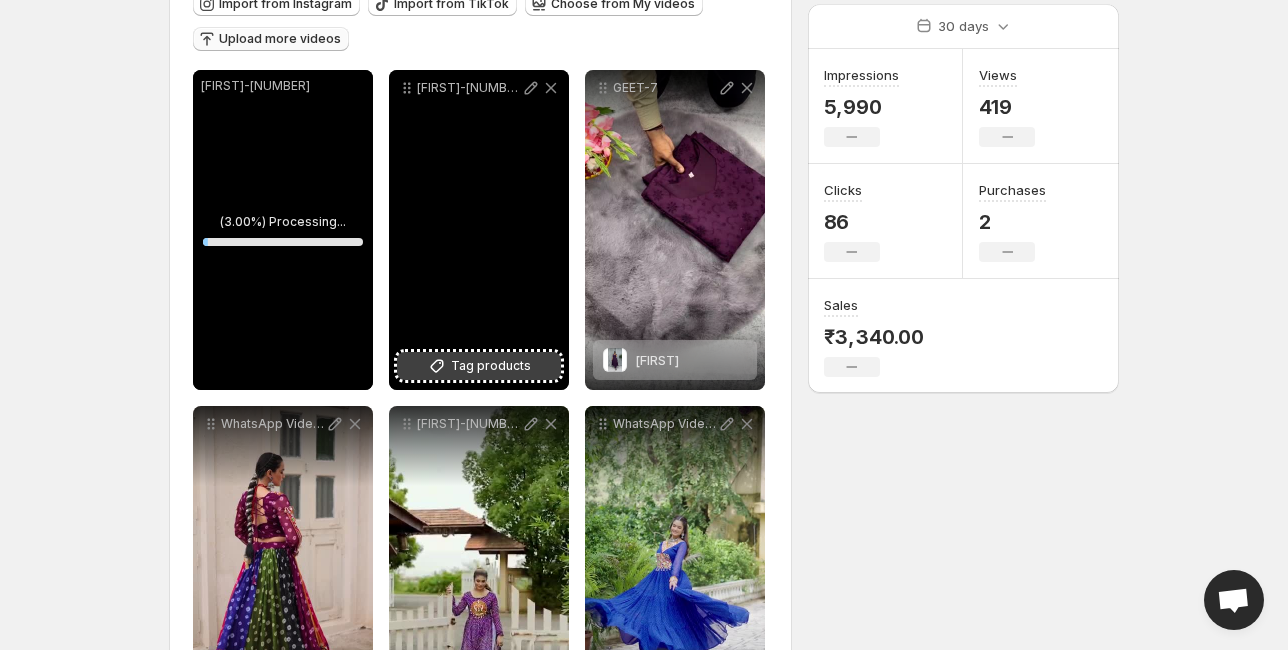 click 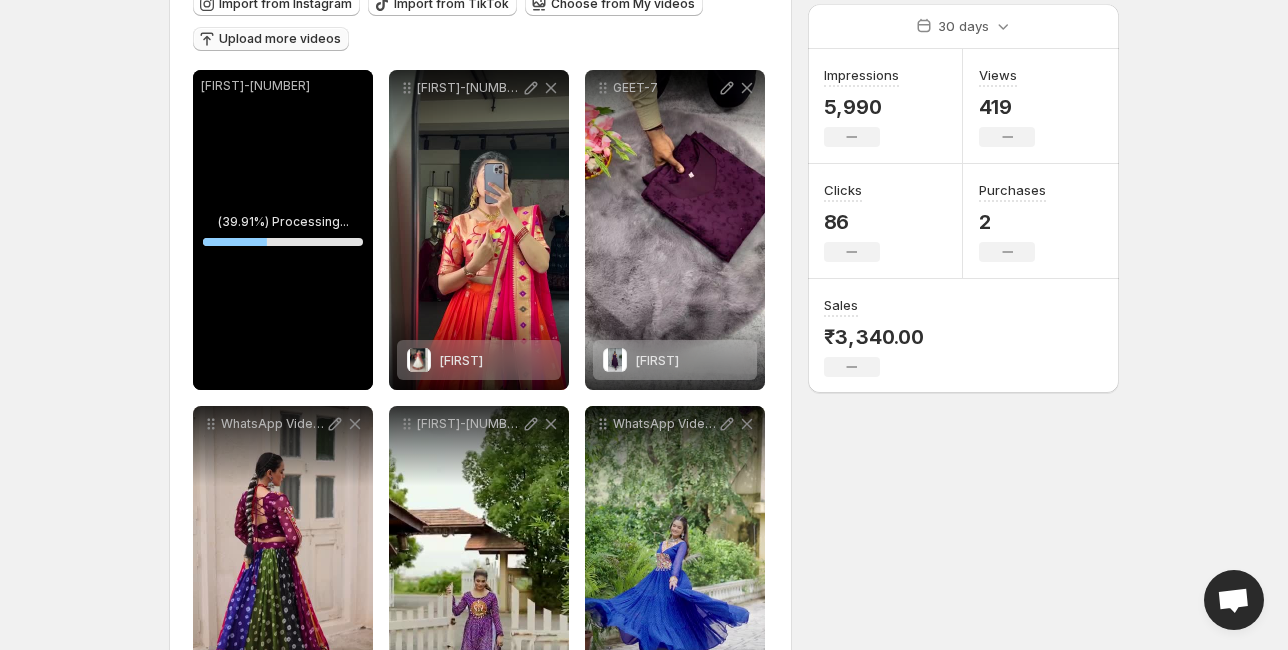 click on "Upload more videos" at bounding box center (280, 39) 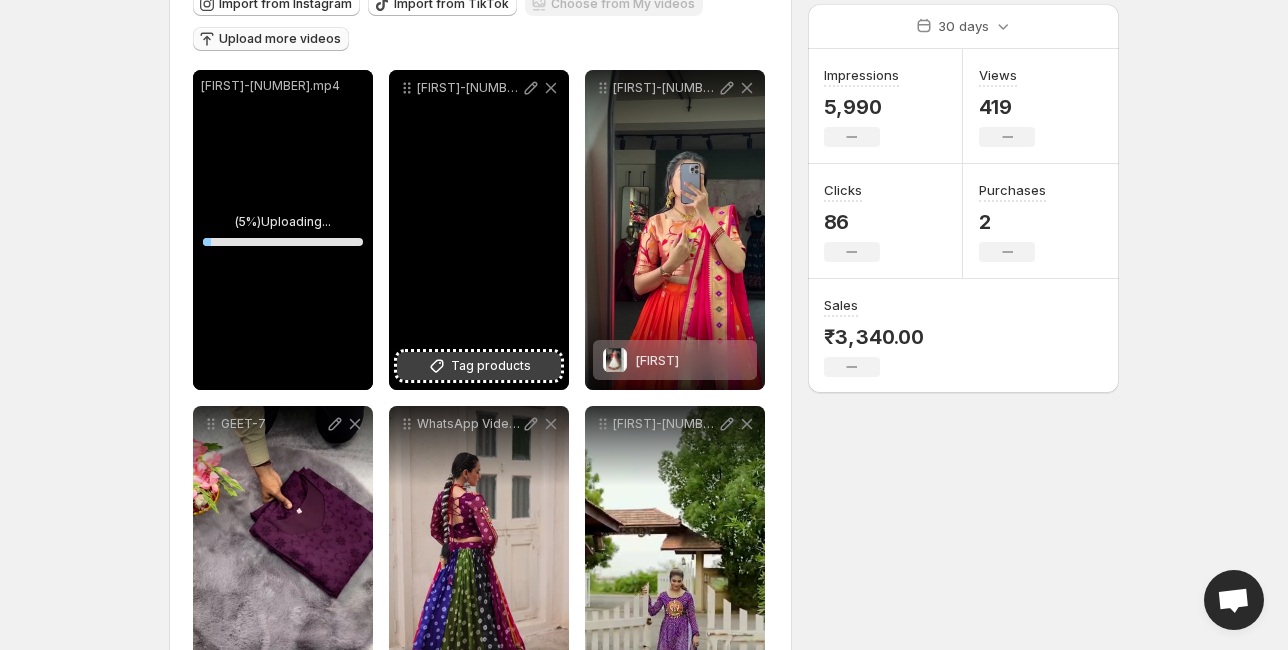 click on "Tag products" at bounding box center (491, 366) 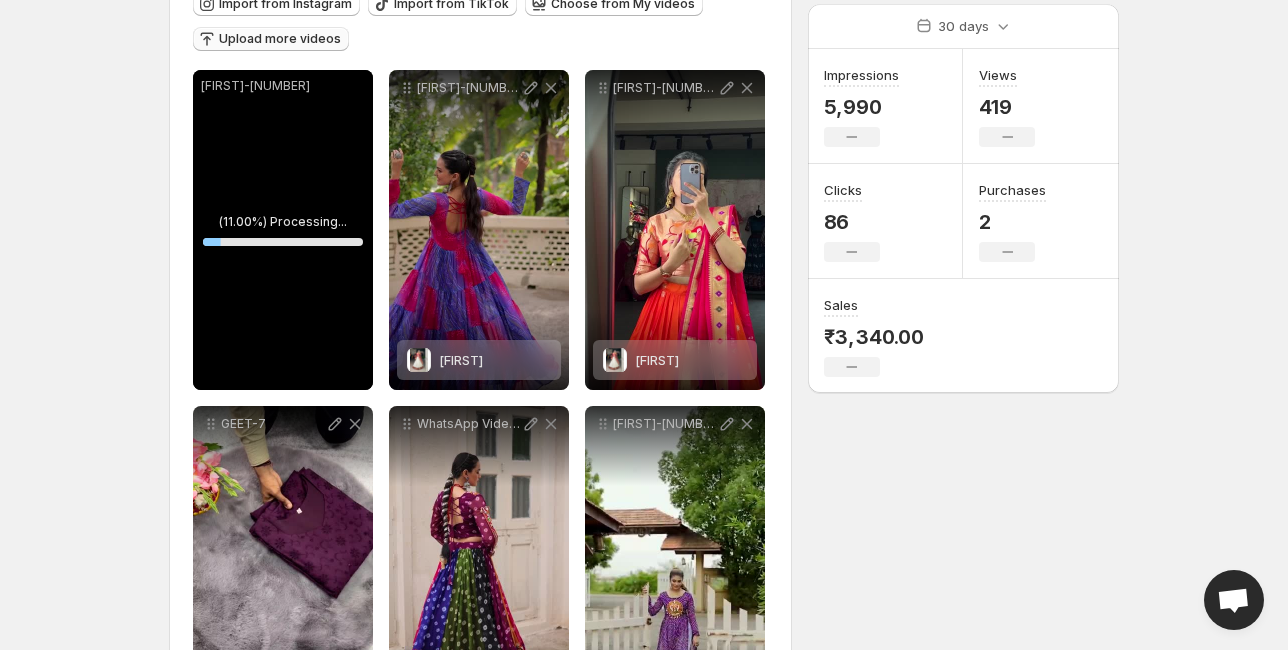 click on "Upload more videos" at bounding box center [280, 39] 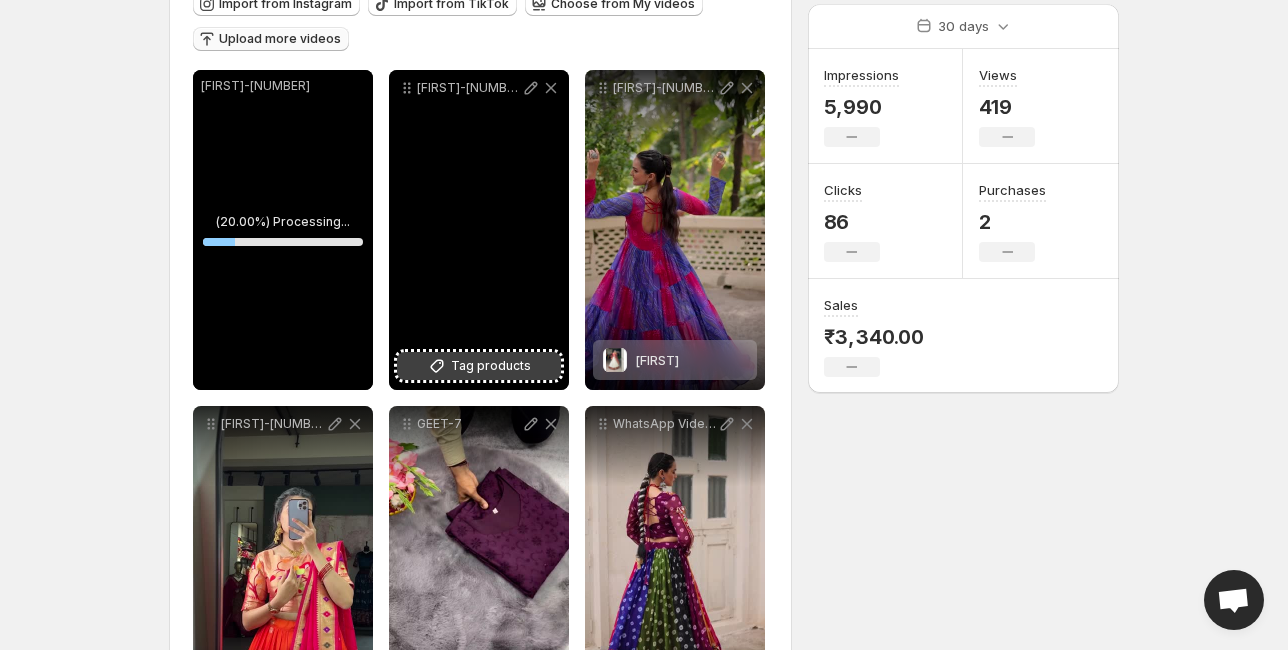 click 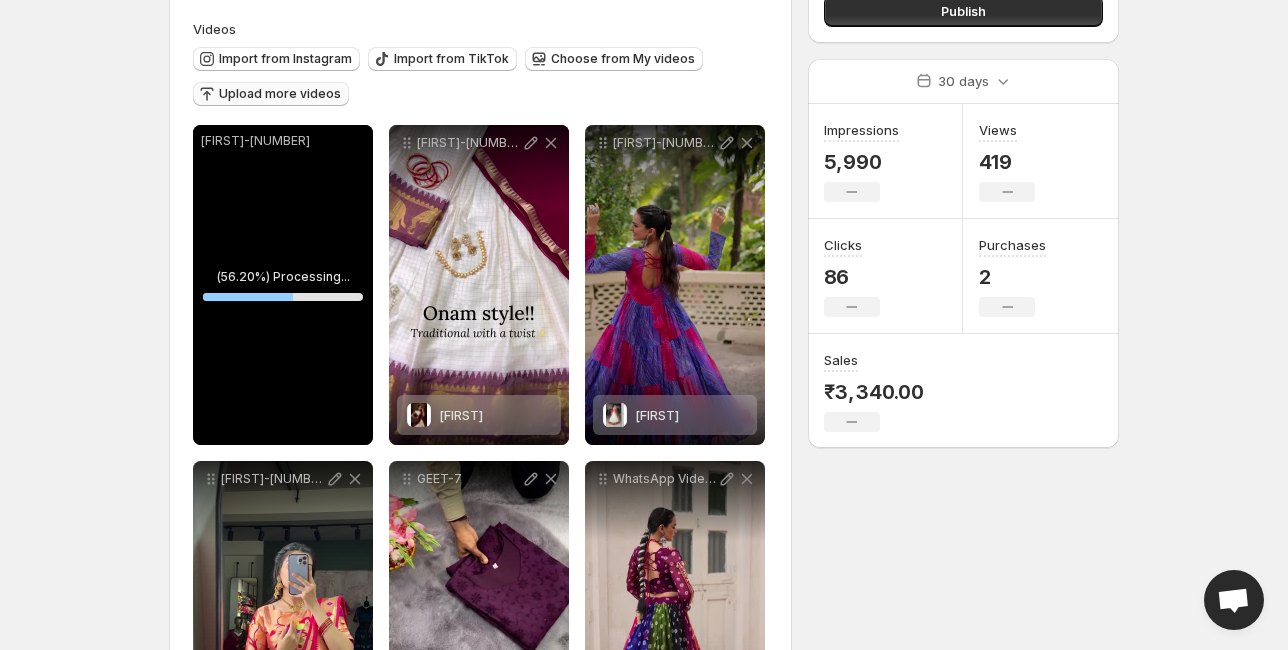 scroll, scrollTop: 160, scrollLeft: 0, axis: vertical 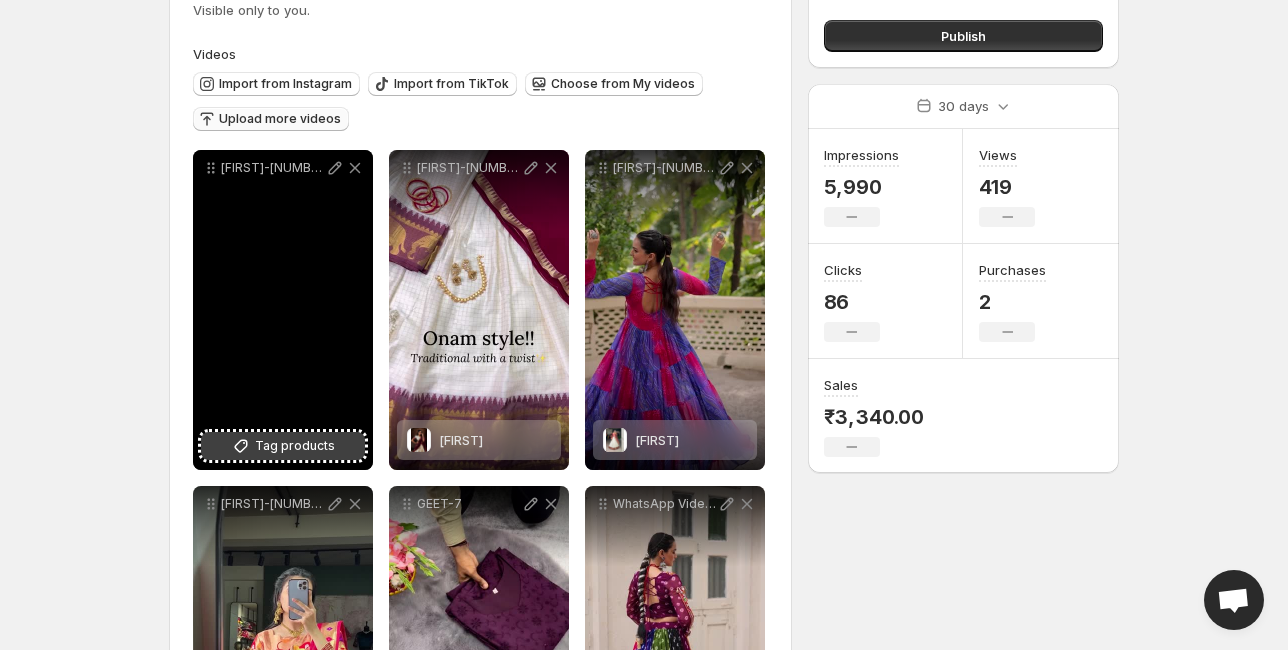 click on "Tag products" at bounding box center (283, 446) 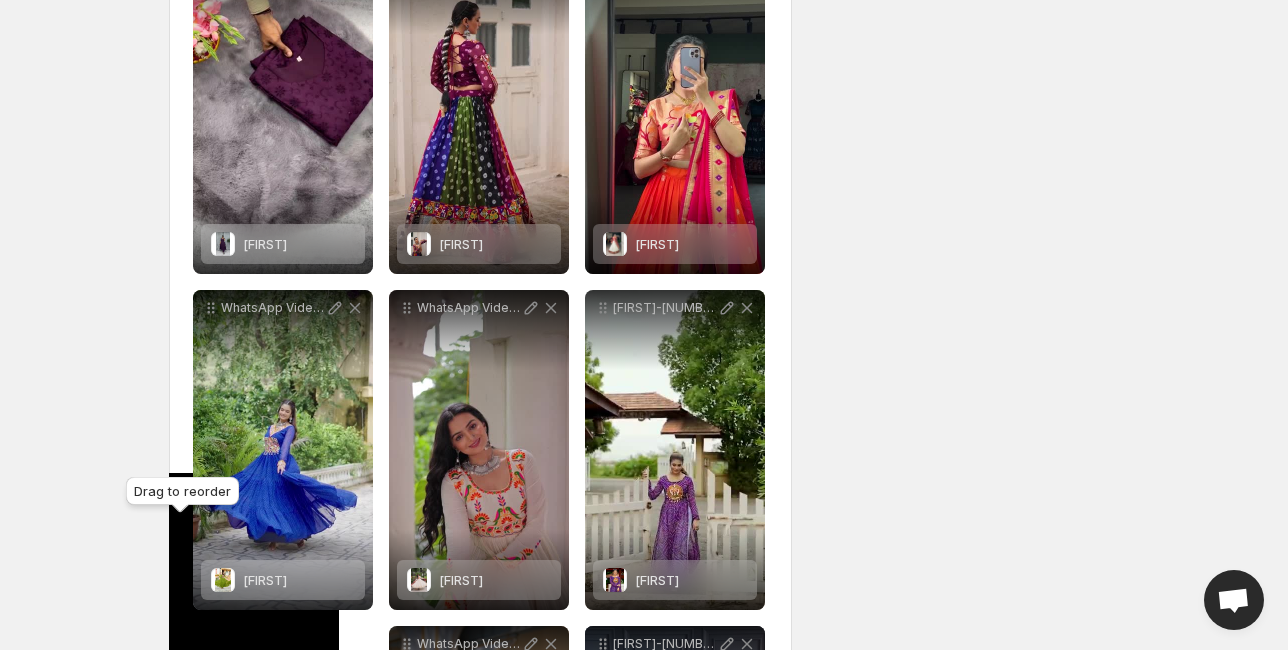 scroll, scrollTop: 695, scrollLeft: 0, axis: vertical 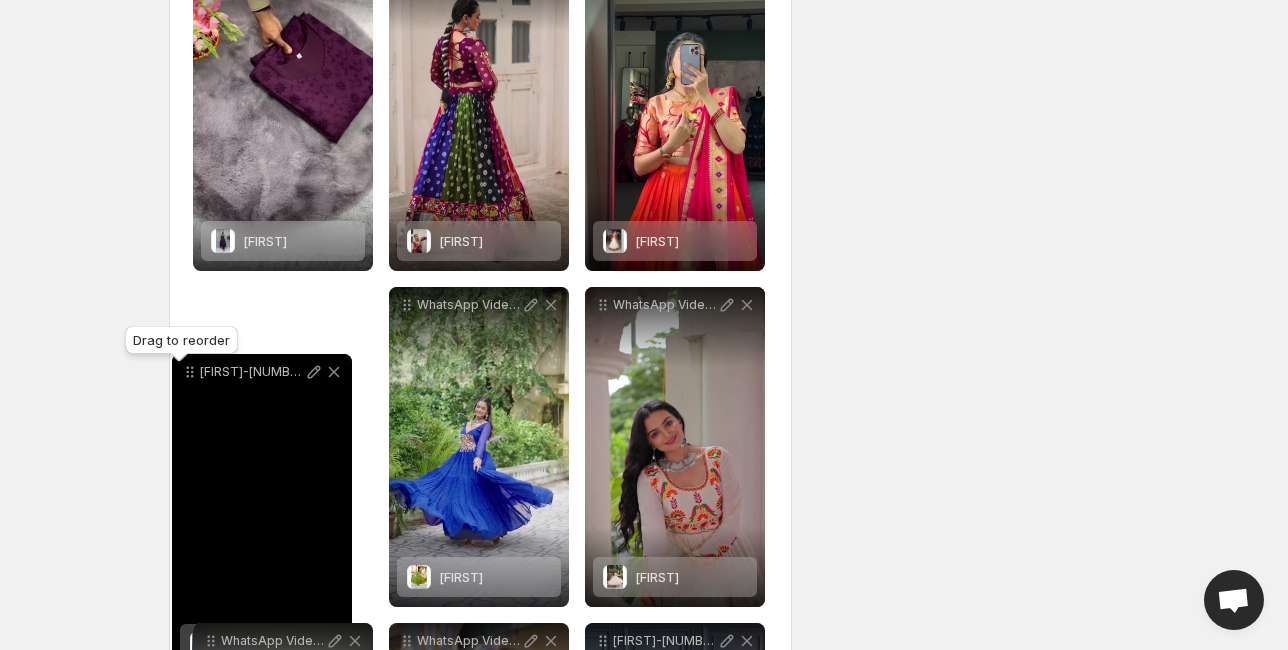 drag, startPoint x: 202, startPoint y: 169, endPoint x: 181, endPoint y: 373, distance: 205.07803 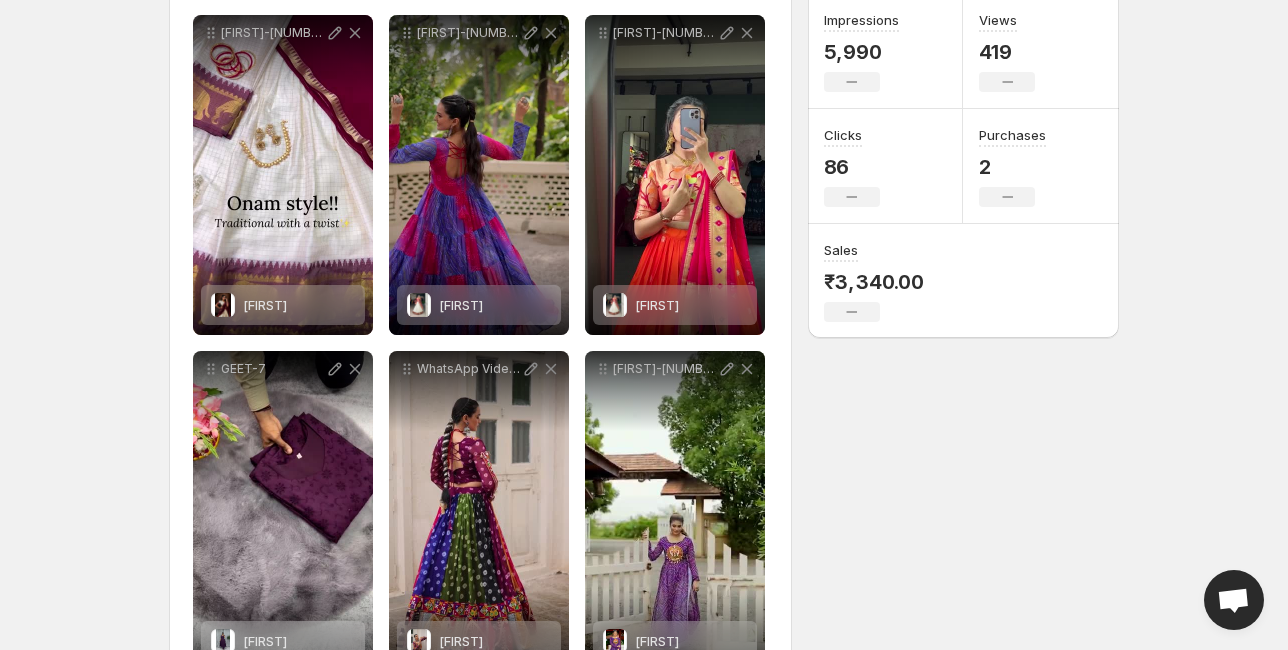 scroll, scrollTop: 0, scrollLeft: 0, axis: both 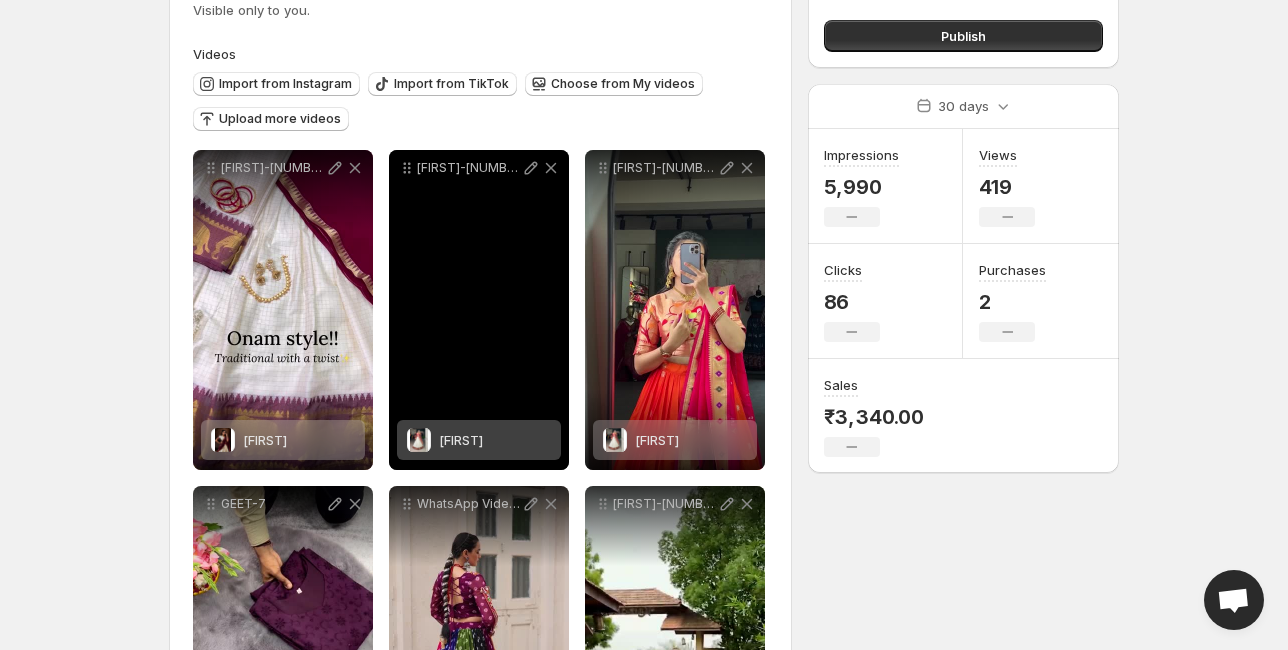 click on "[FIRST]" at bounding box center (461, 440) 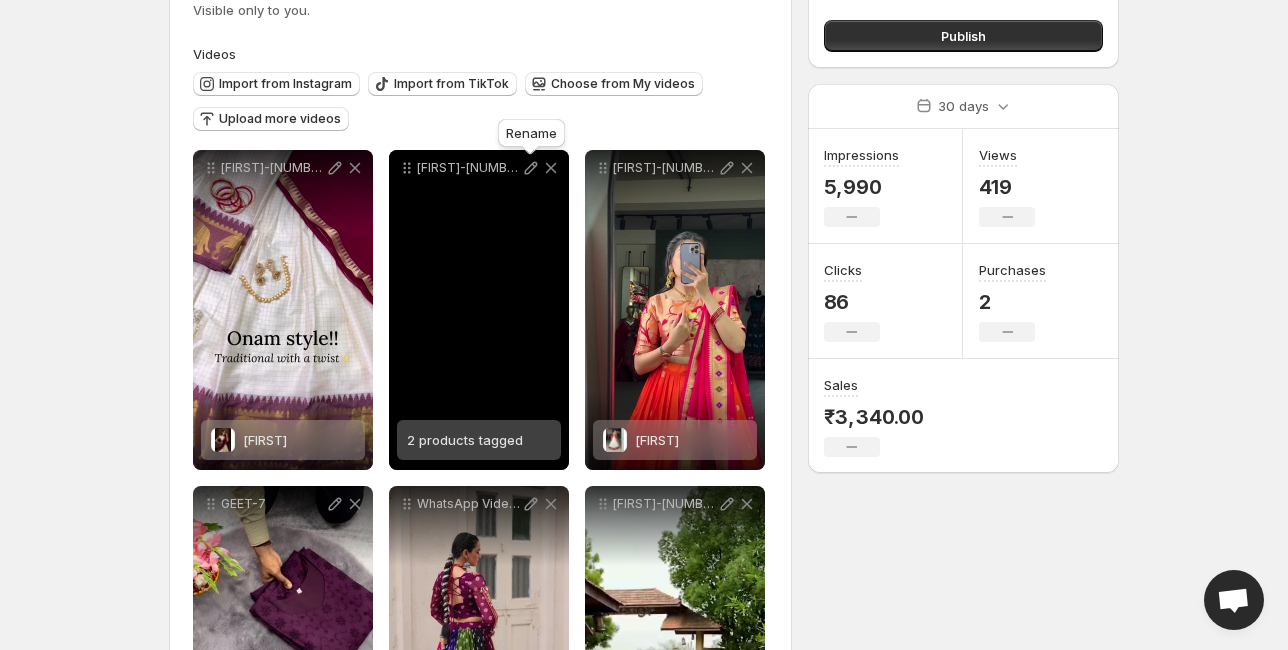 click 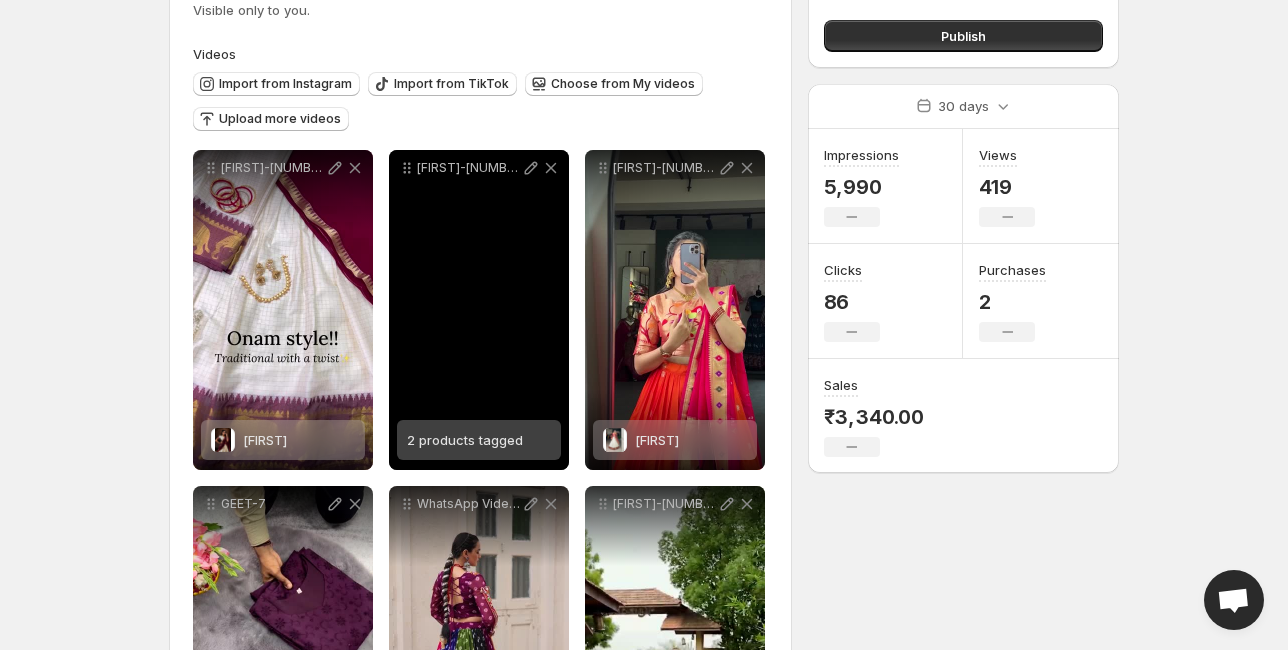 click on "2 products tagged" at bounding box center [465, 440] 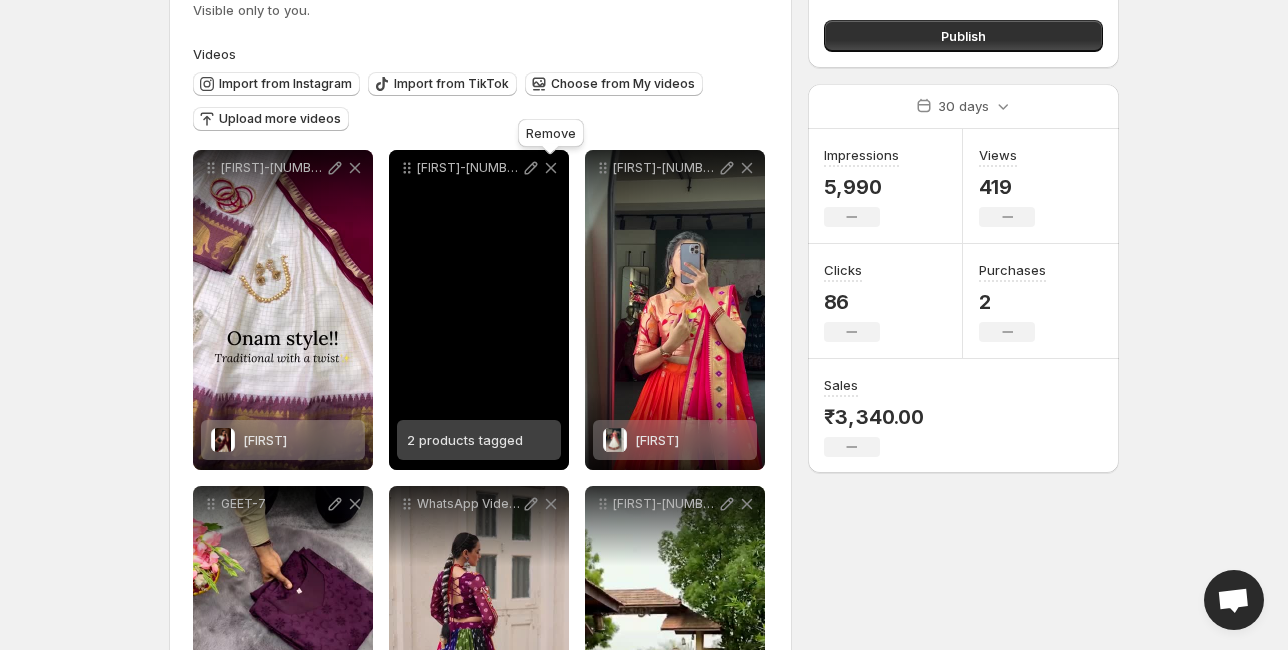 click 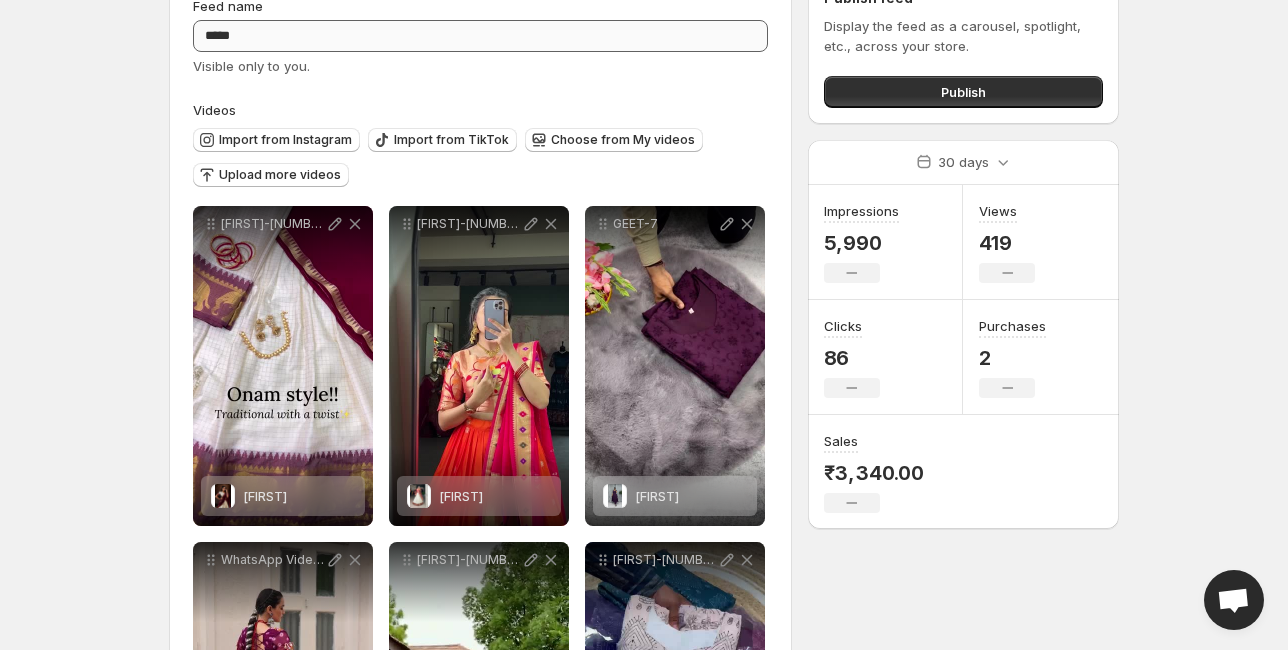 scroll, scrollTop: 80, scrollLeft: 0, axis: vertical 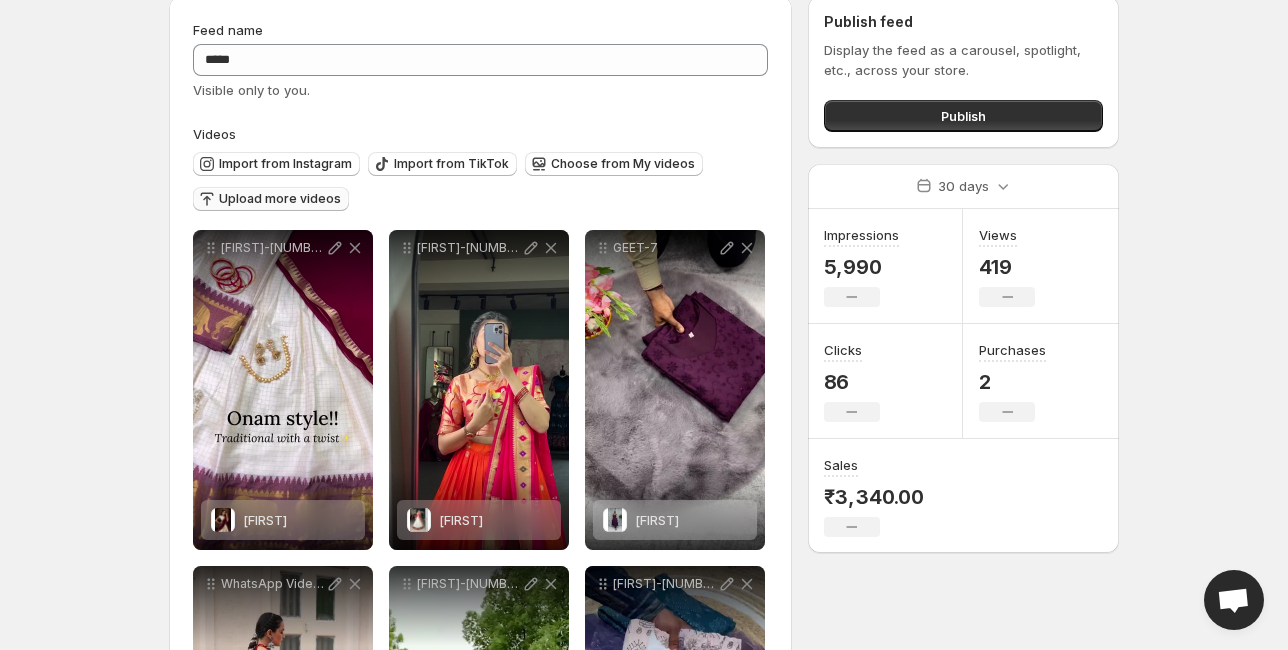 click on "Upload more videos" at bounding box center [280, 199] 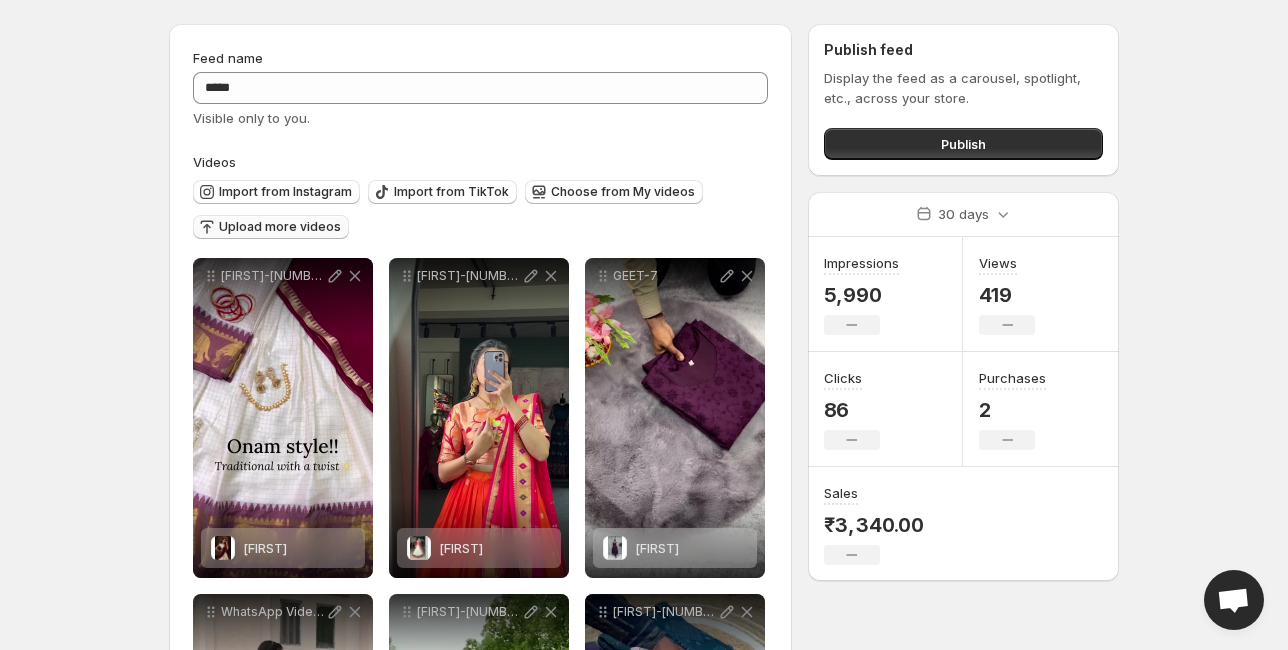 scroll, scrollTop: 80, scrollLeft: 0, axis: vertical 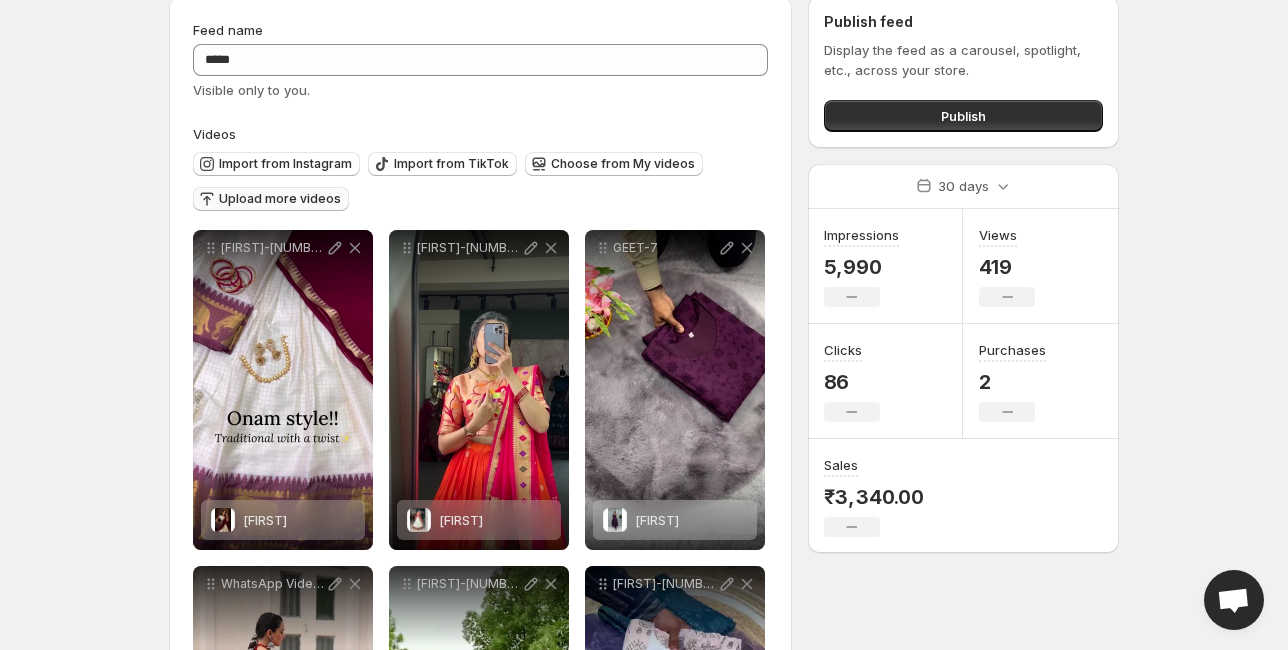 click on "Upload more videos" at bounding box center [280, 199] 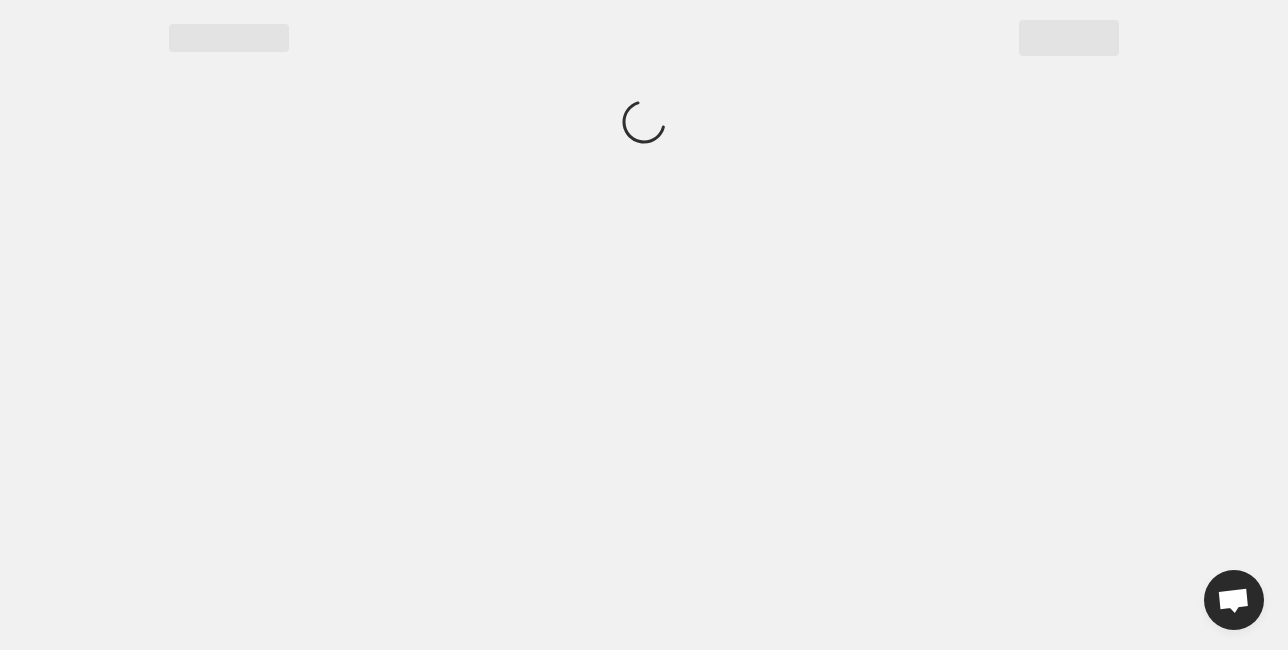 scroll, scrollTop: 0, scrollLeft: 0, axis: both 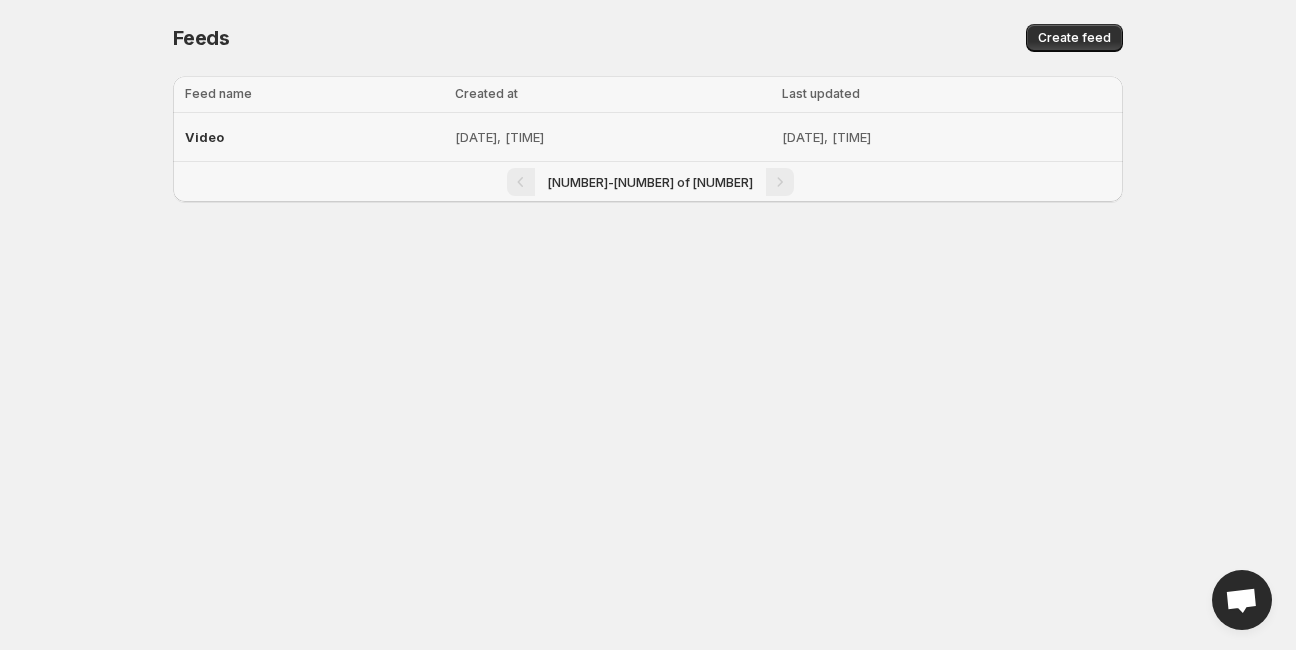 click on "Video" at bounding box center (311, 137) 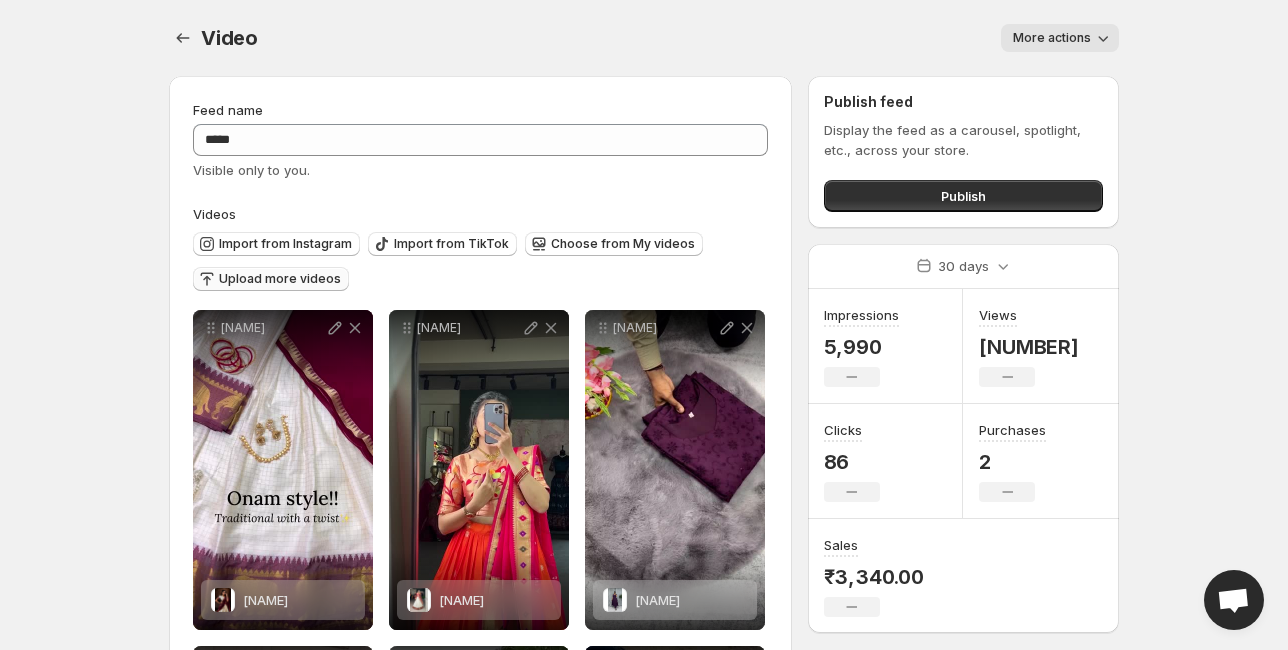 click on "Upload more videos" at bounding box center [280, 279] 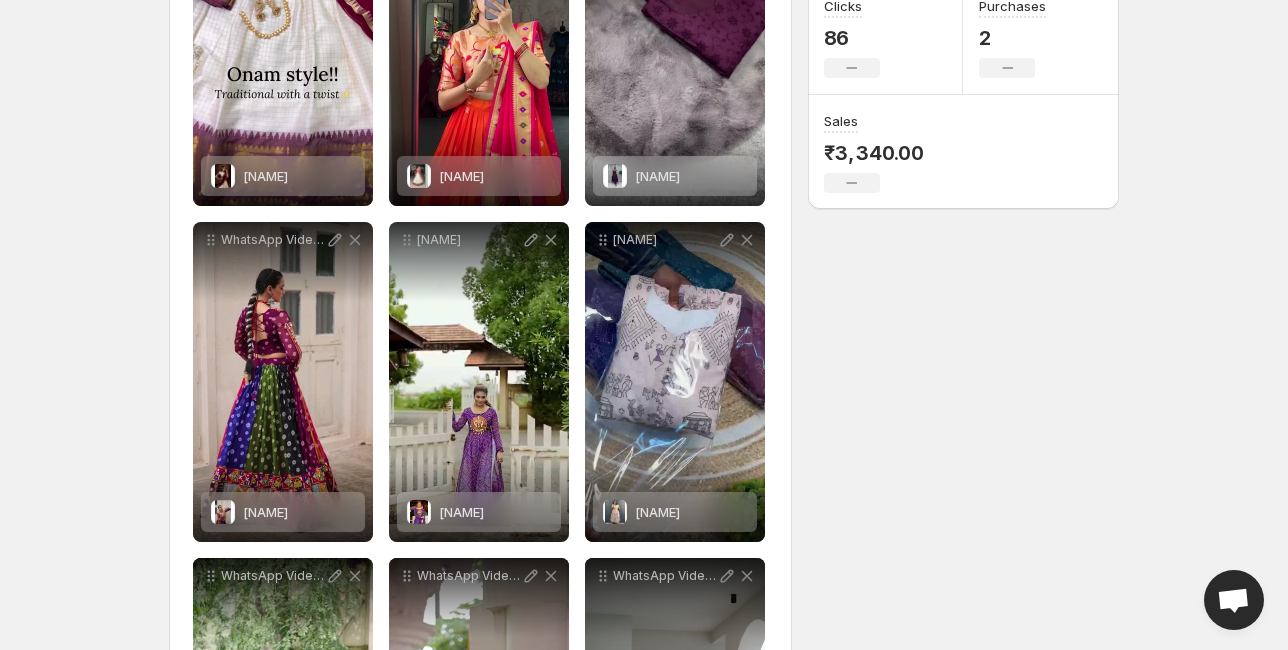 scroll, scrollTop: 560, scrollLeft: 0, axis: vertical 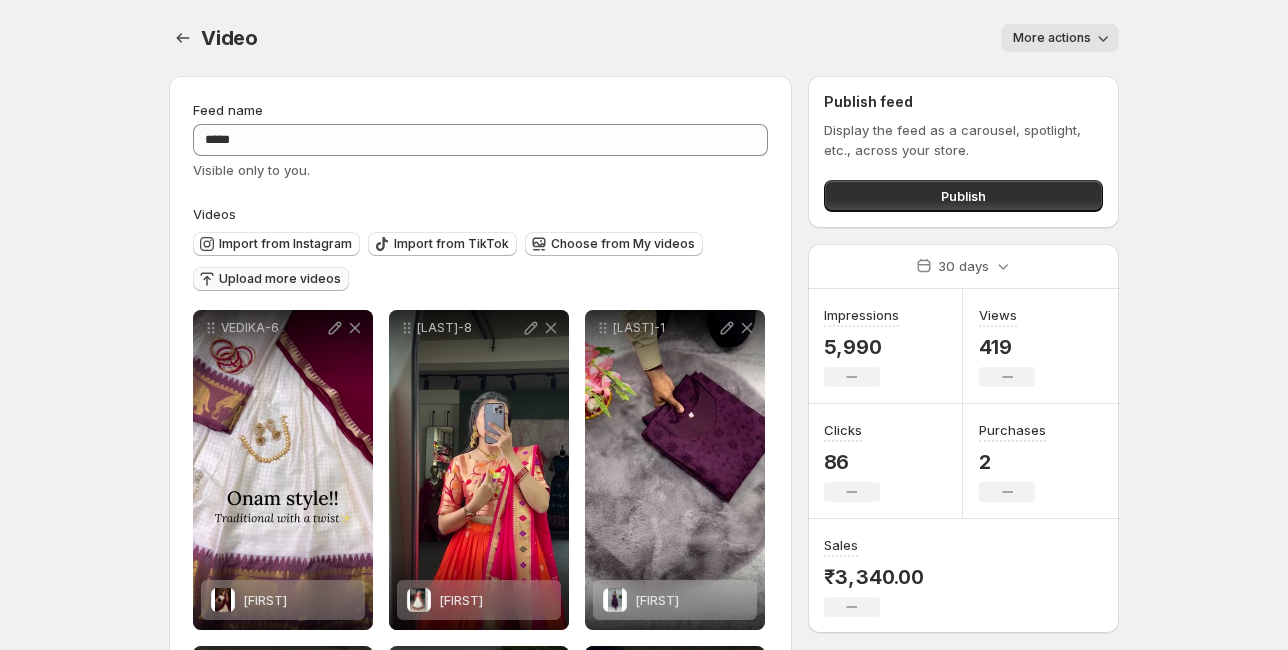 click on "Upload more videos" at bounding box center [280, 279] 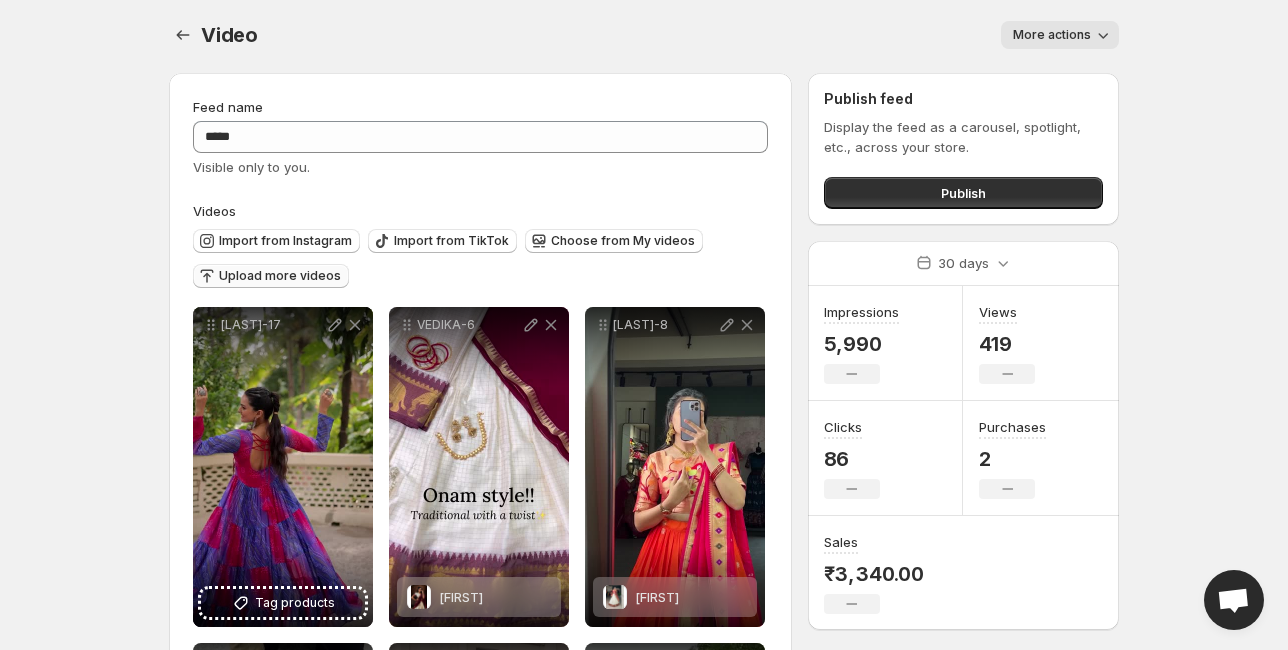 scroll, scrollTop: 0, scrollLeft: 0, axis: both 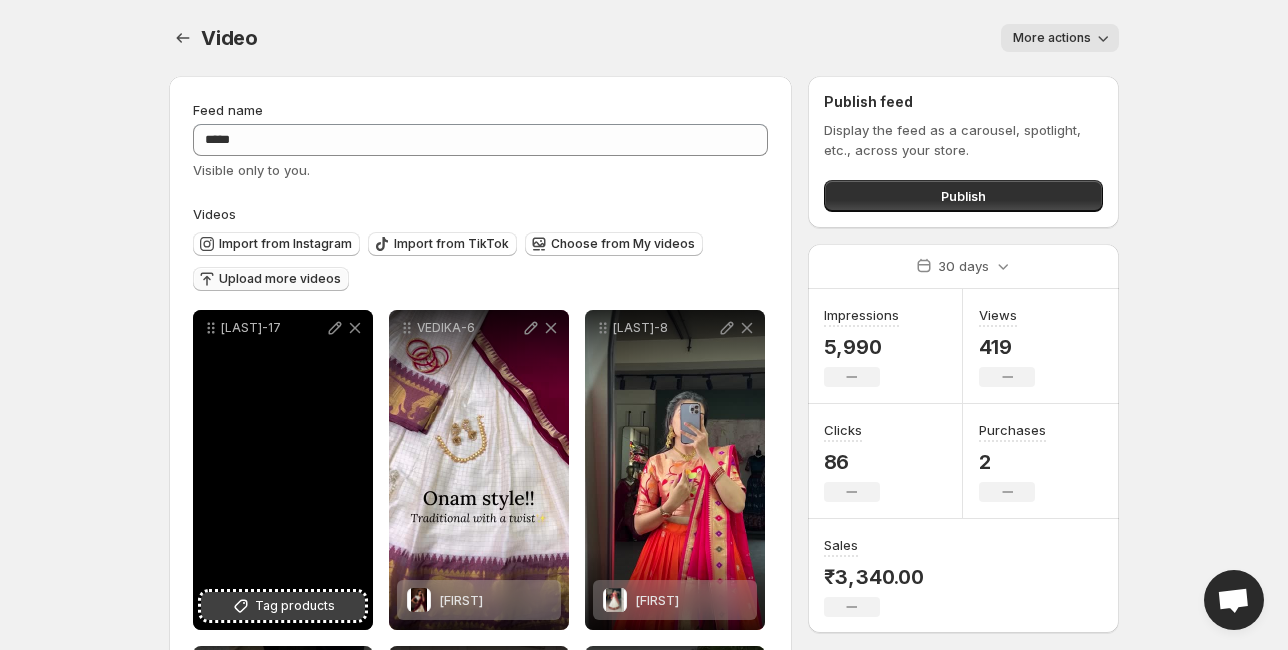 click 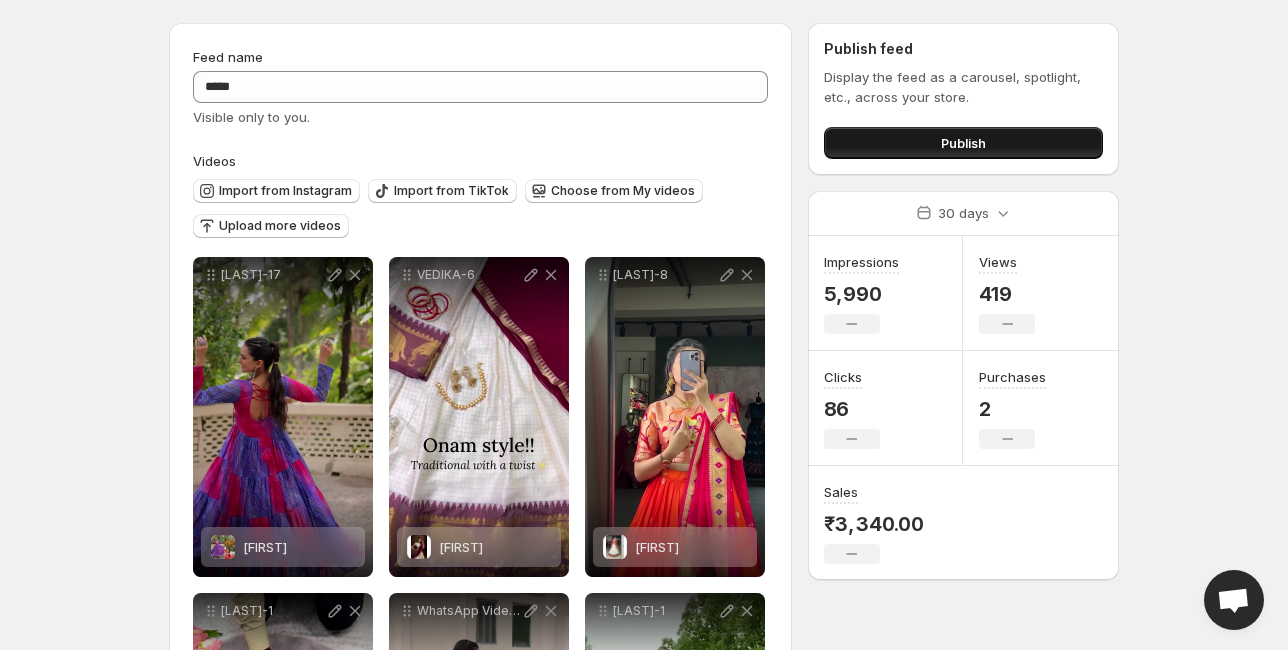 scroll, scrollTop: 80, scrollLeft: 0, axis: vertical 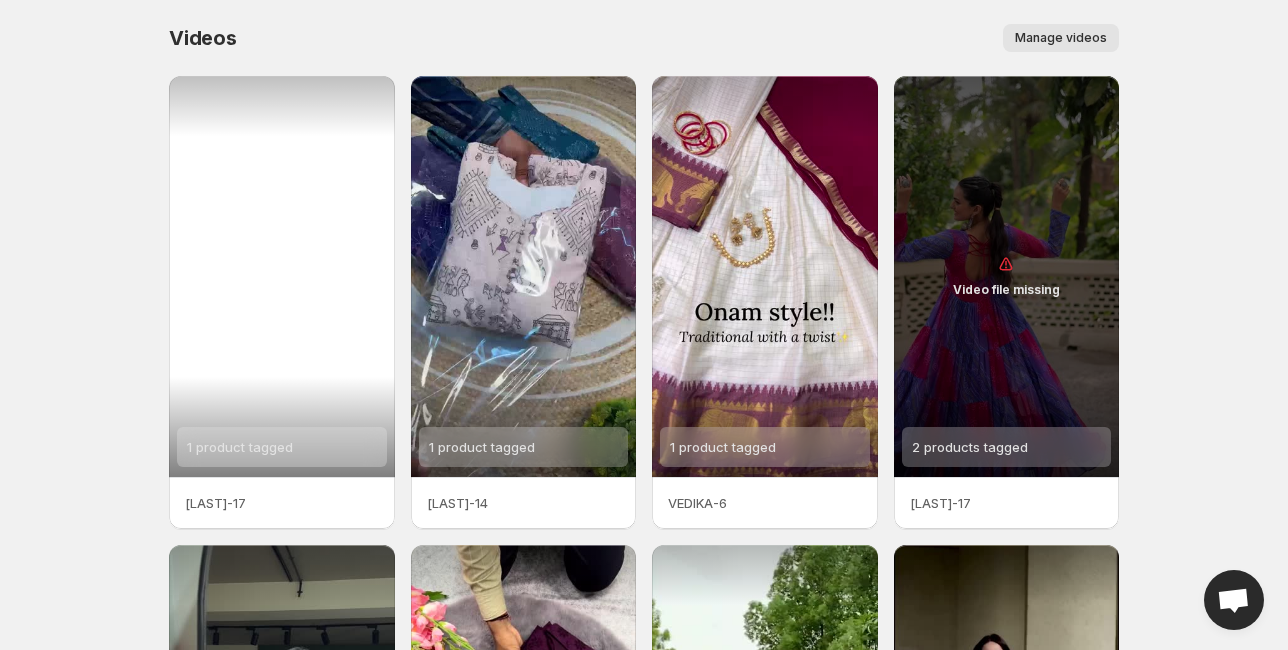 click on "1 product tagged" at bounding box center [282, 276] 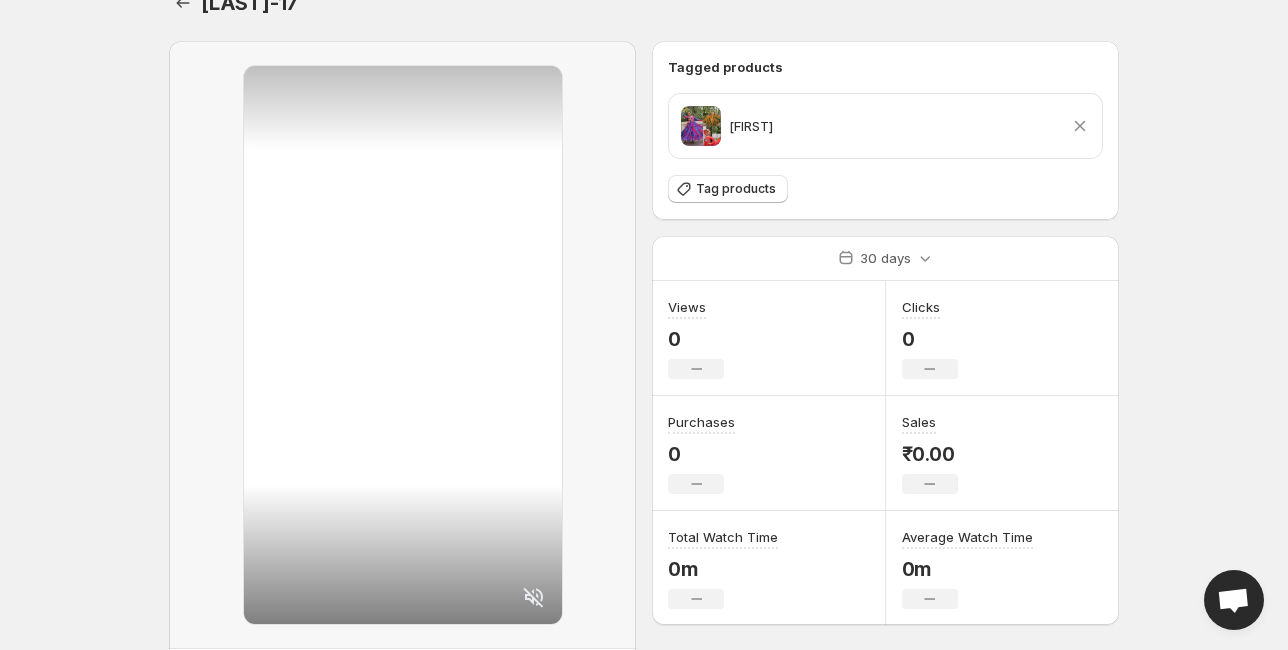 scroll, scrollTop: 0, scrollLeft: 0, axis: both 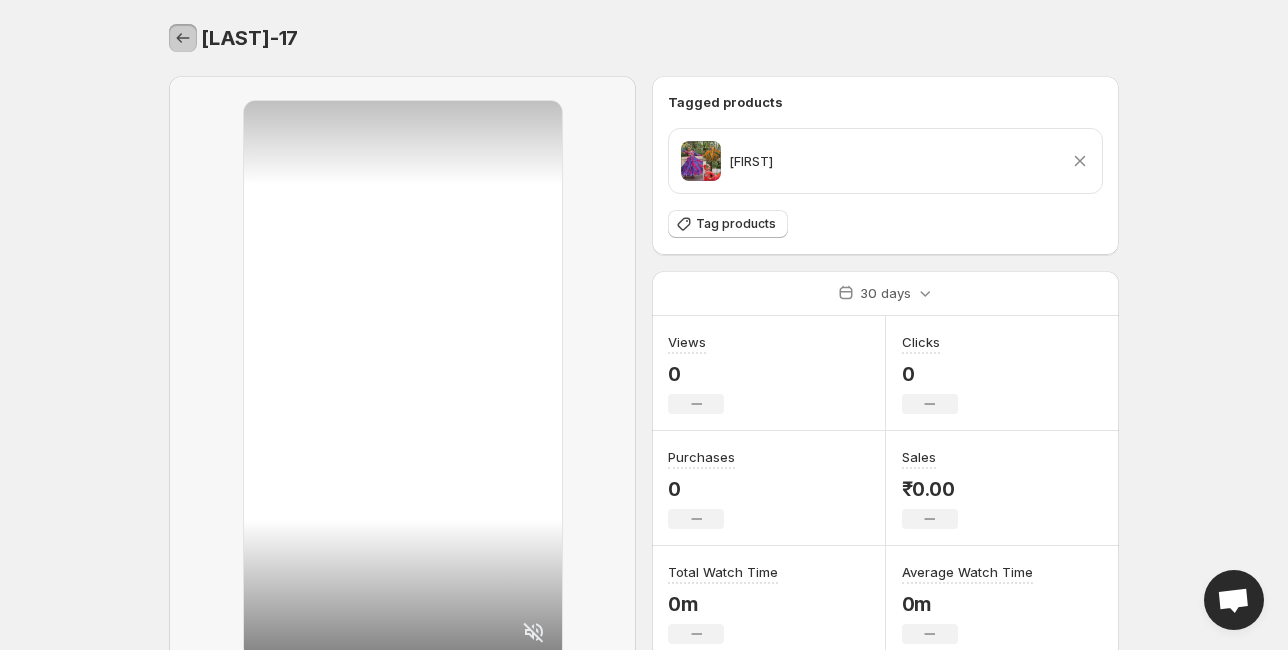 click 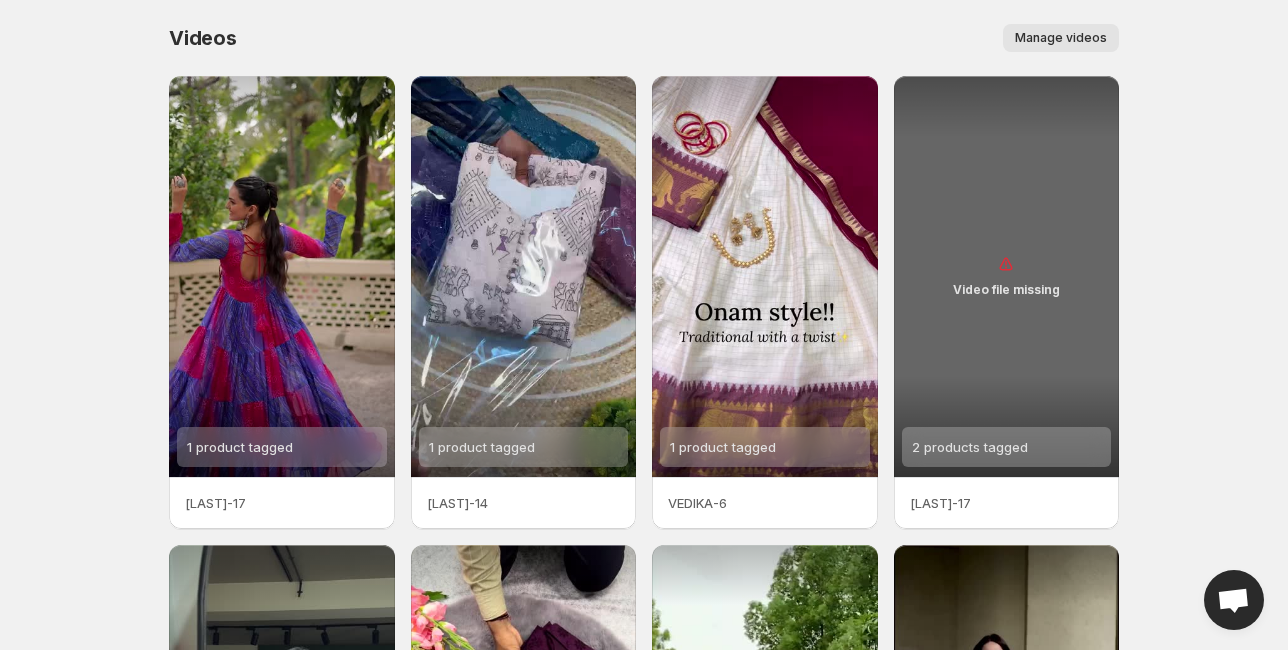 click on "Video file missing" at bounding box center (1007, 276) 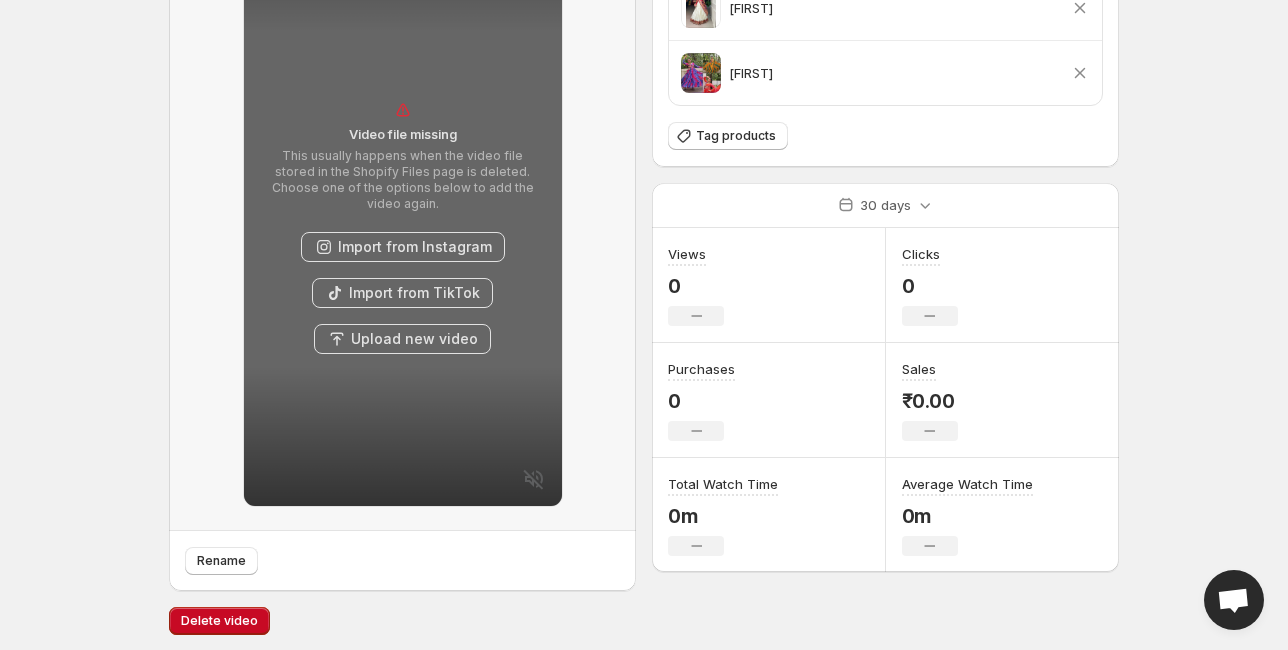 scroll, scrollTop: 158, scrollLeft: 0, axis: vertical 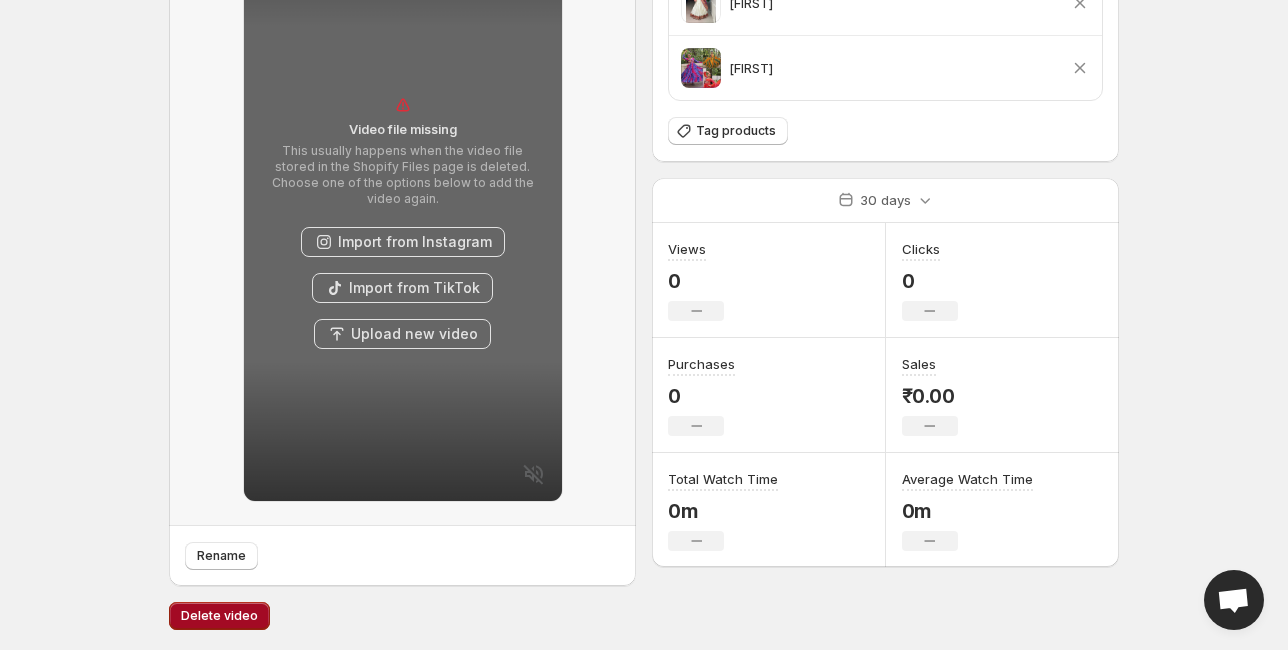 click on "Delete video" at bounding box center [219, 616] 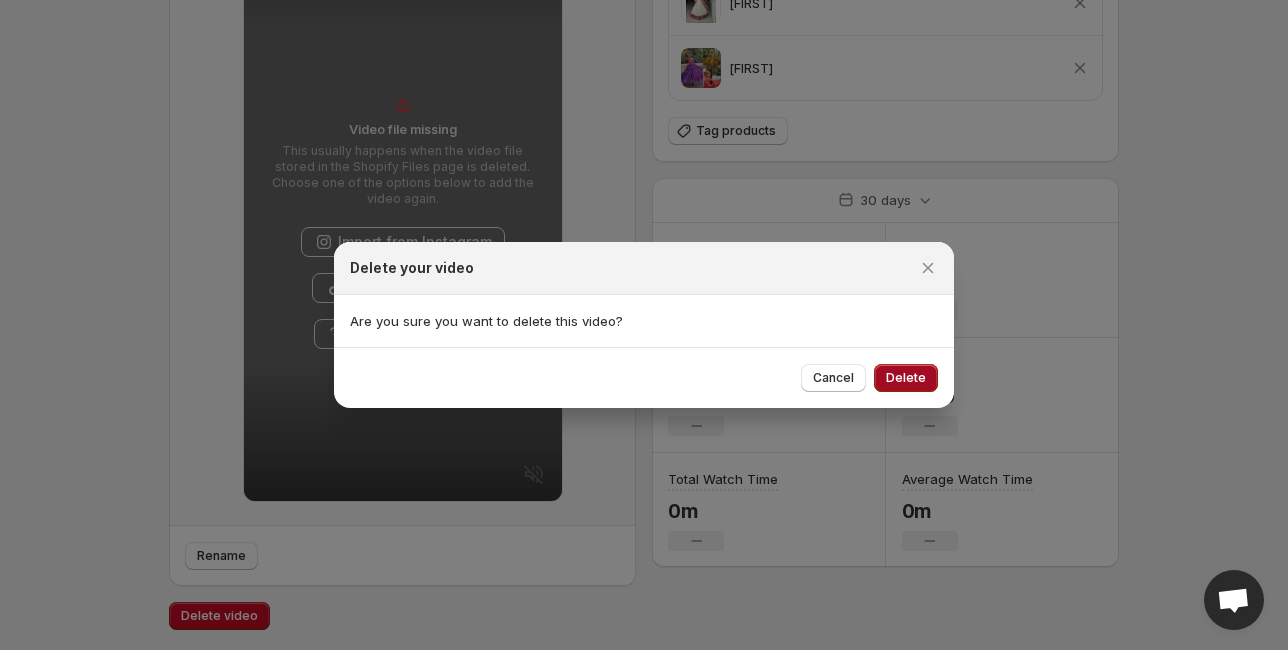 click on "Delete" at bounding box center [906, 378] 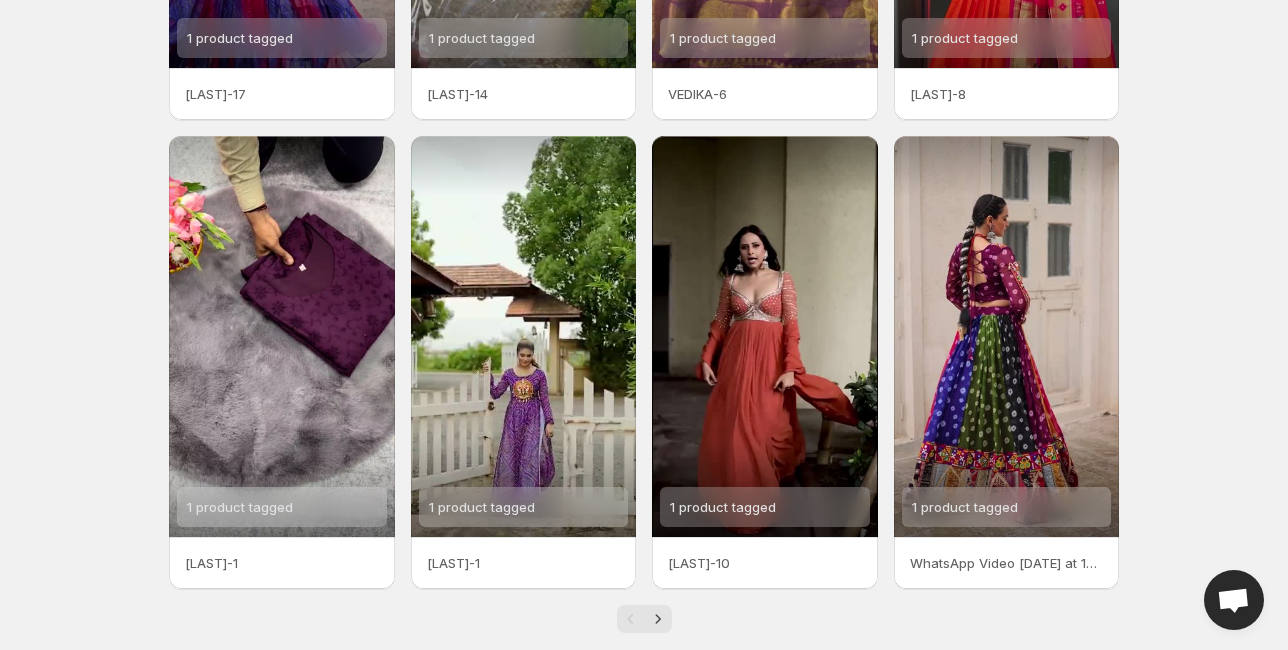 scroll, scrollTop: 440, scrollLeft: 0, axis: vertical 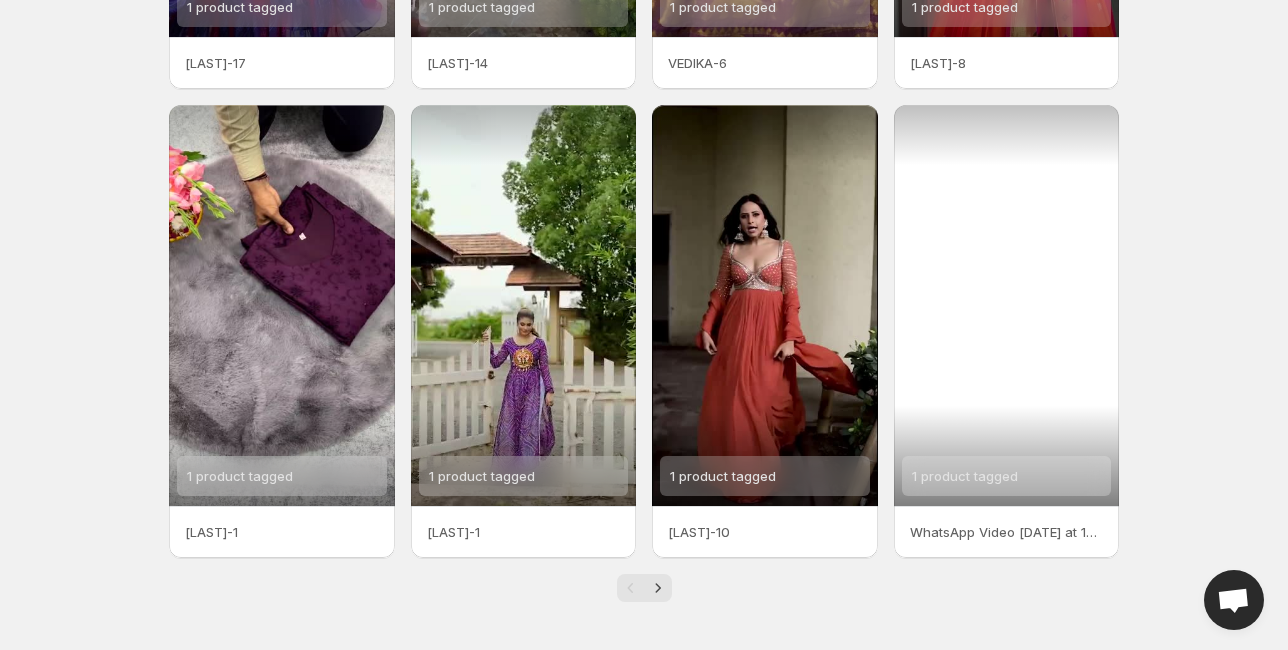 click on "1 product tagged" at bounding box center (965, 476) 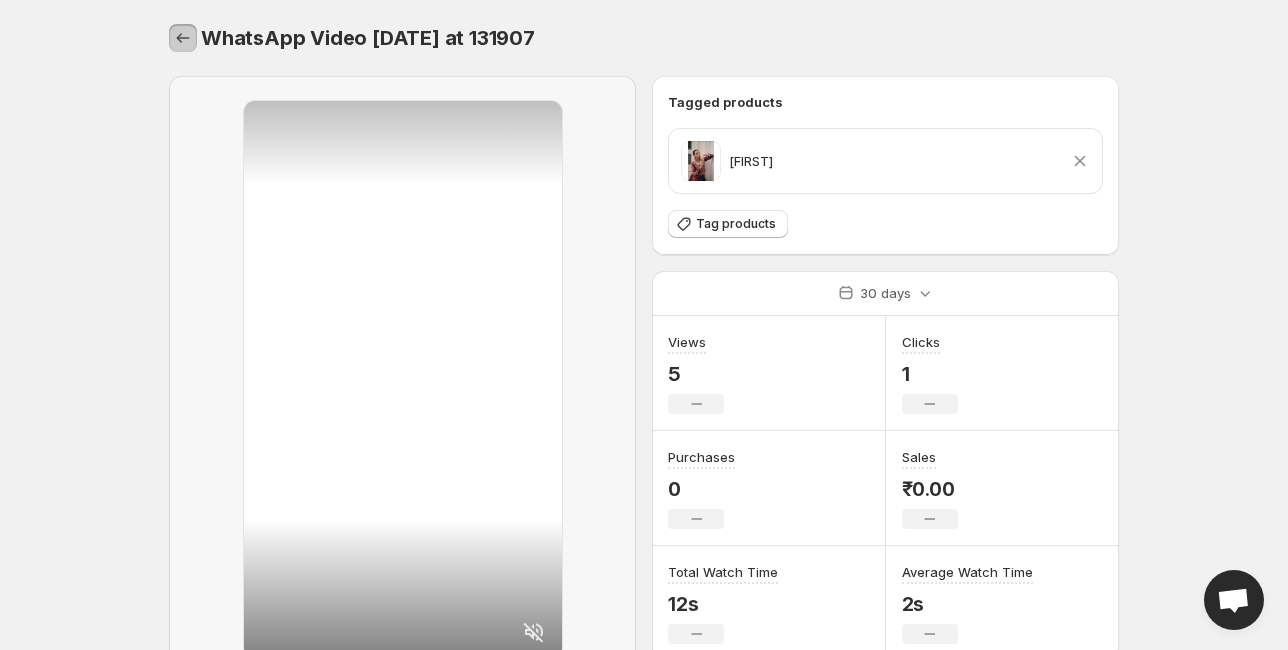 click at bounding box center [183, 38] 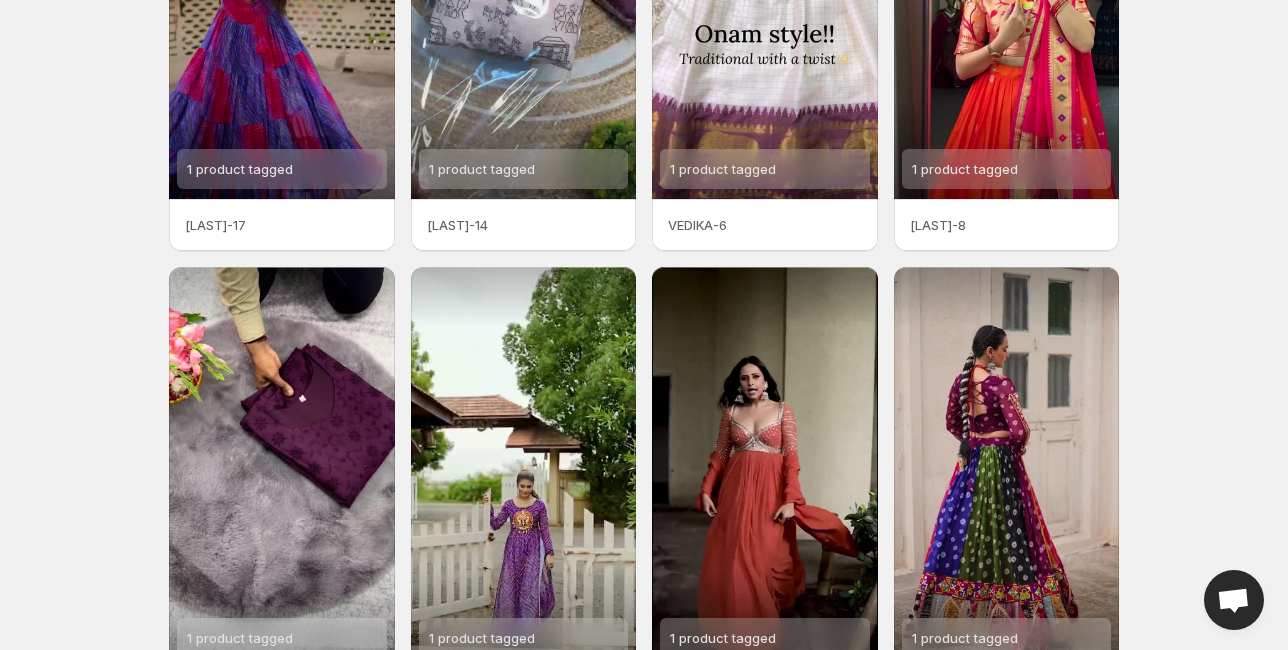 scroll, scrollTop: 440, scrollLeft: 0, axis: vertical 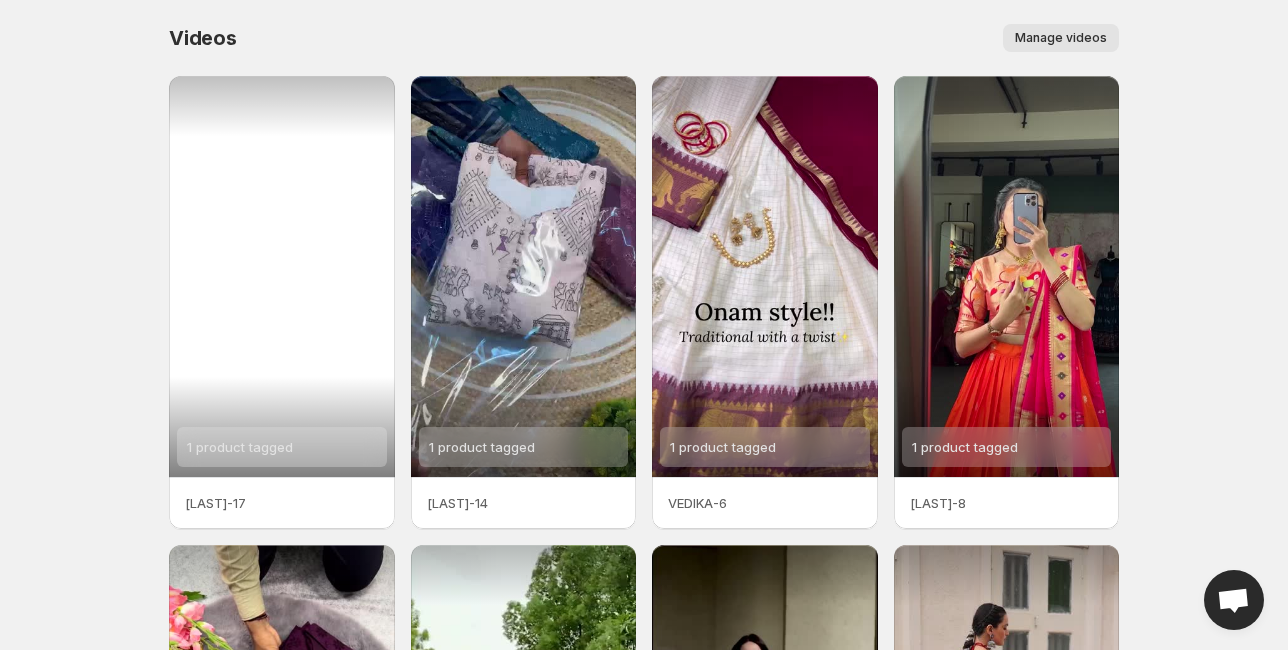 click on "1 product tagged" at bounding box center (282, 276) 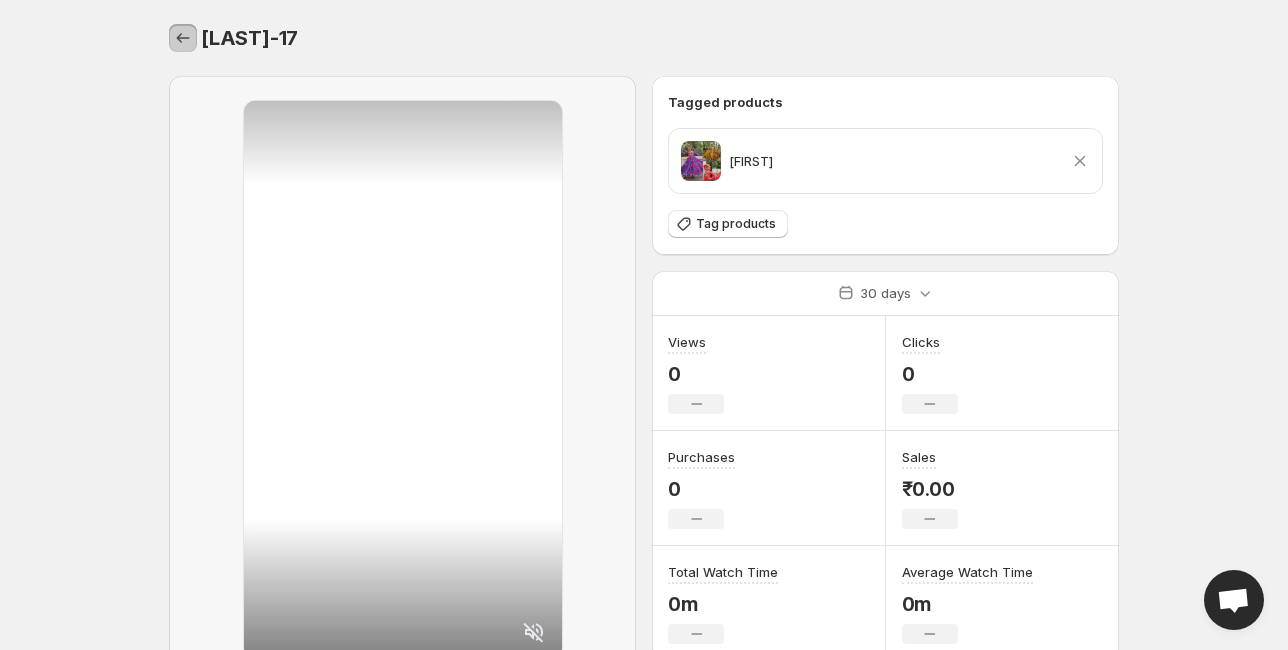 click 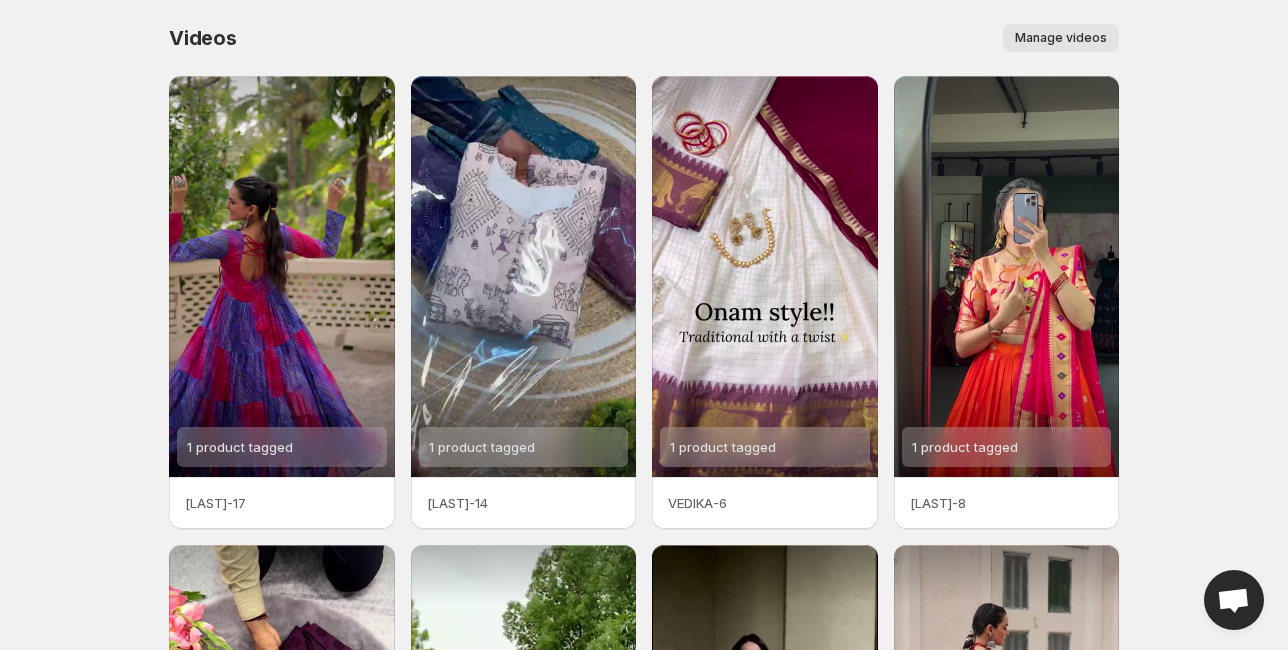 click on "Videos. This page is ready Videos Manage videos More actions Manage videos" at bounding box center (644, 38) 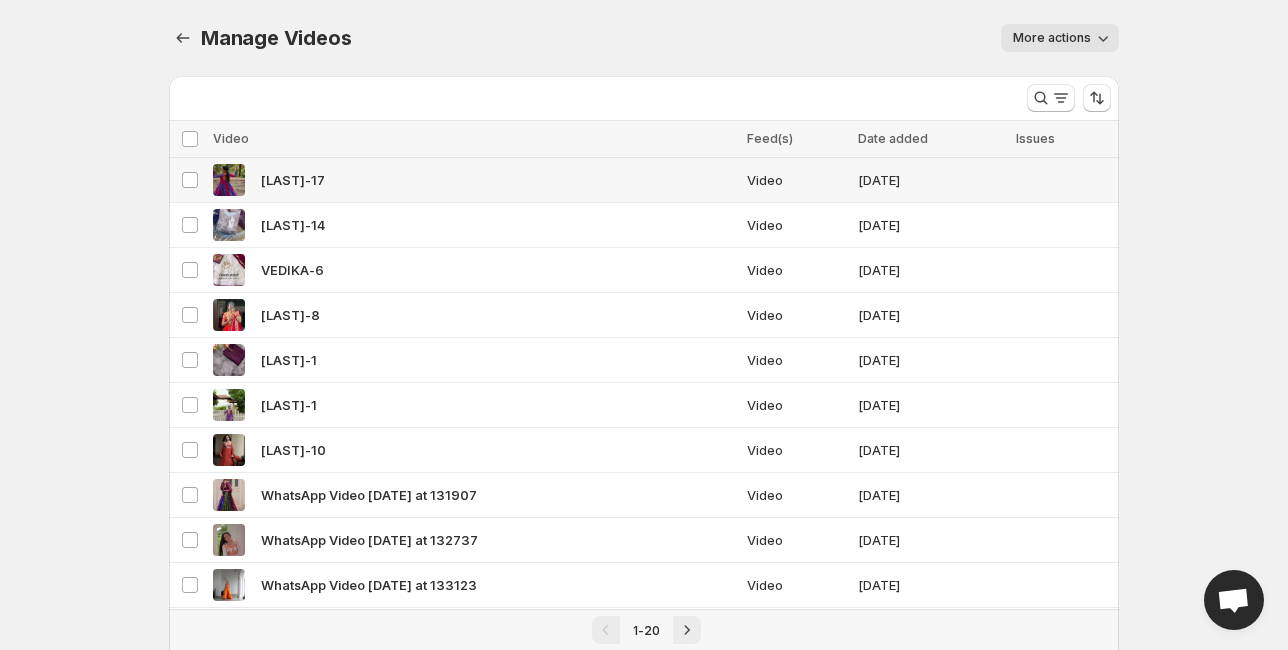 click on "[FIRST]-[NUMBER]" at bounding box center (474, 180) 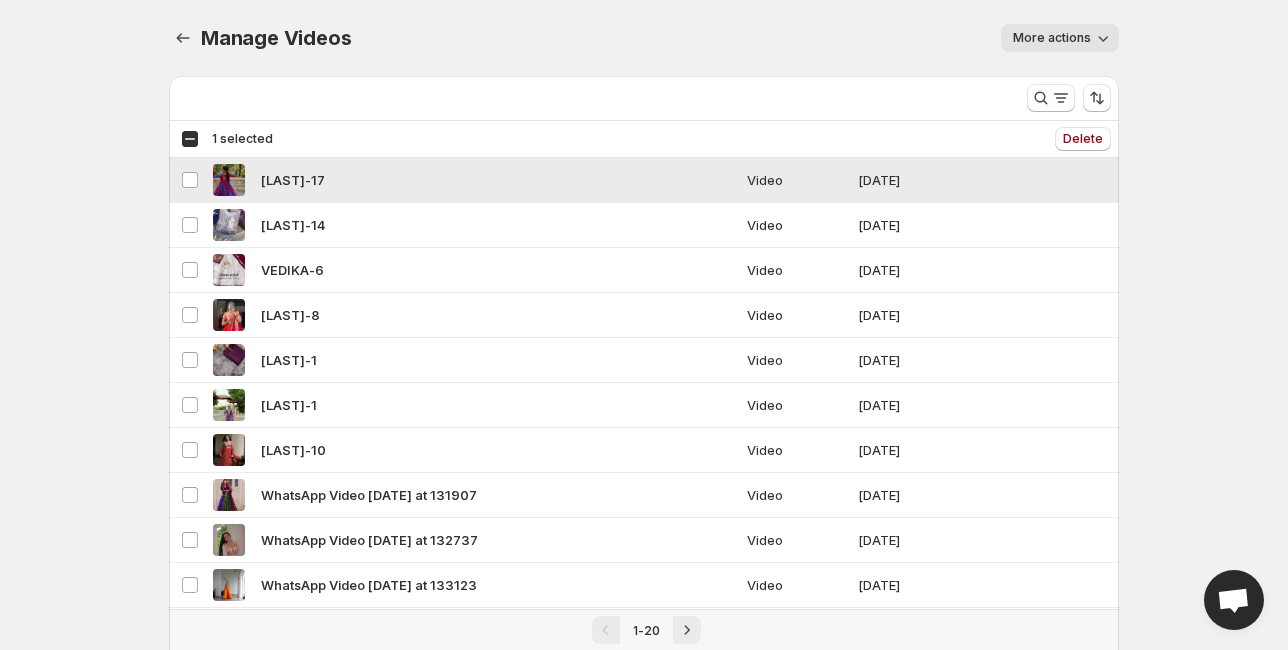 click on "[FIRST]-[NUMBER]" at bounding box center (474, 180) 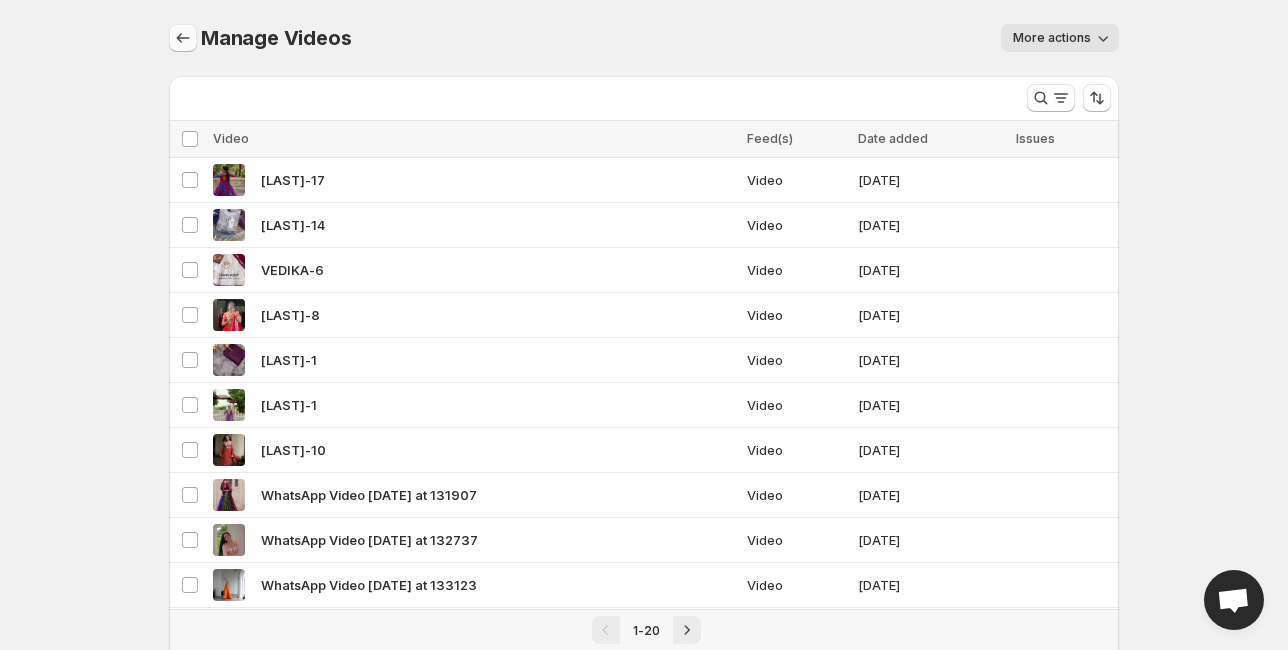 click 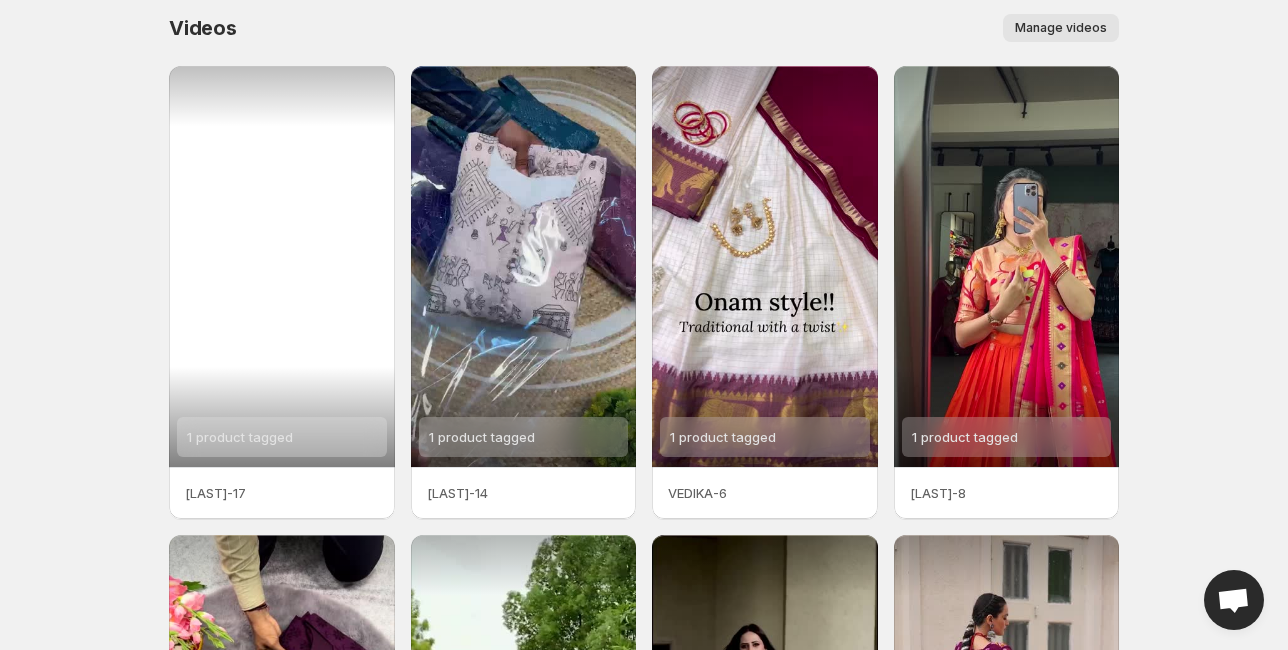 scroll, scrollTop: 80, scrollLeft: 0, axis: vertical 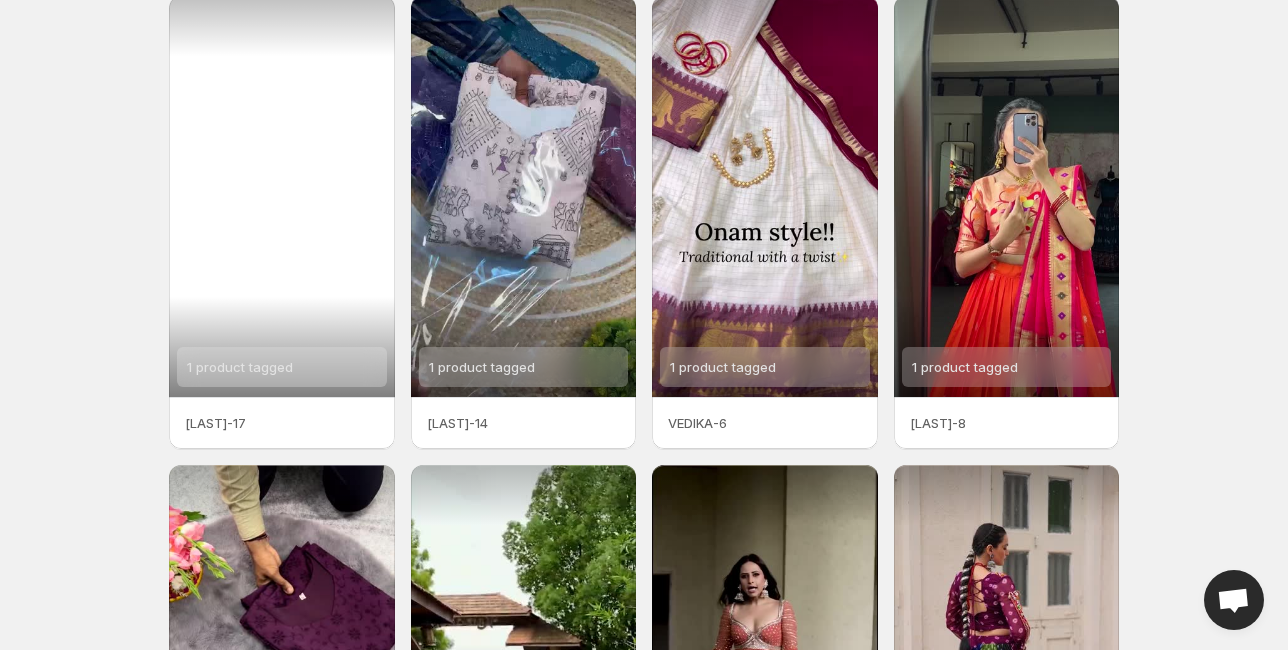 click on "1 product tagged" at bounding box center (240, 367) 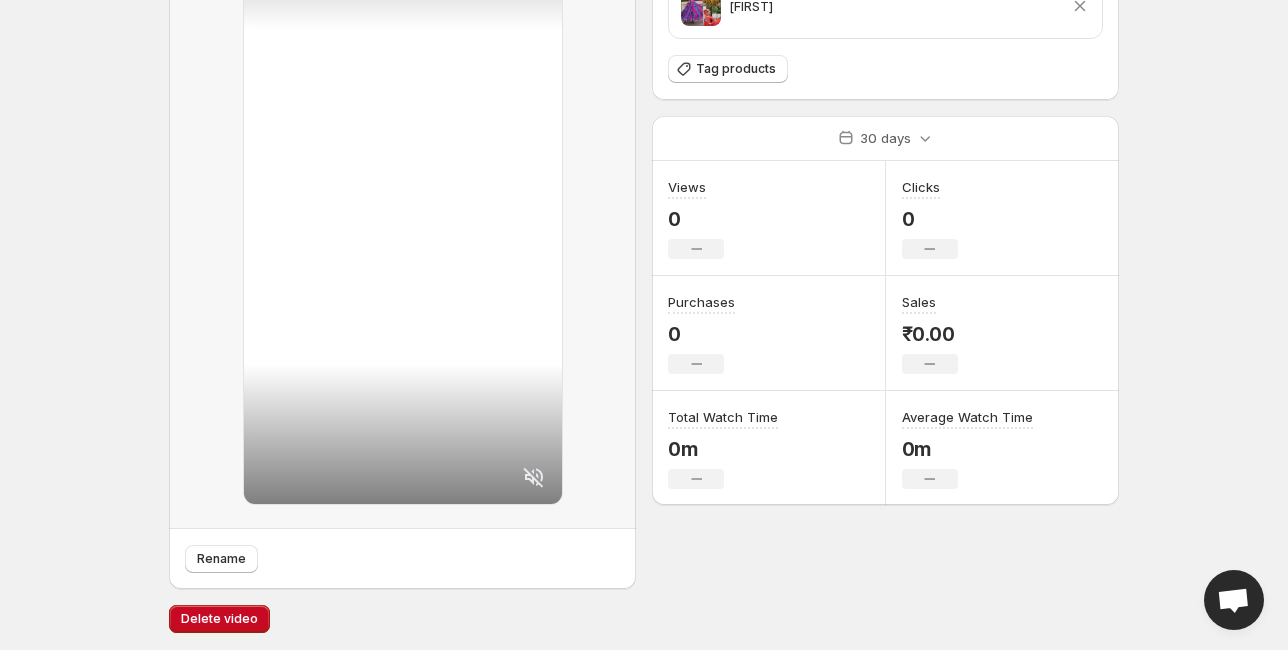 scroll, scrollTop: 158, scrollLeft: 0, axis: vertical 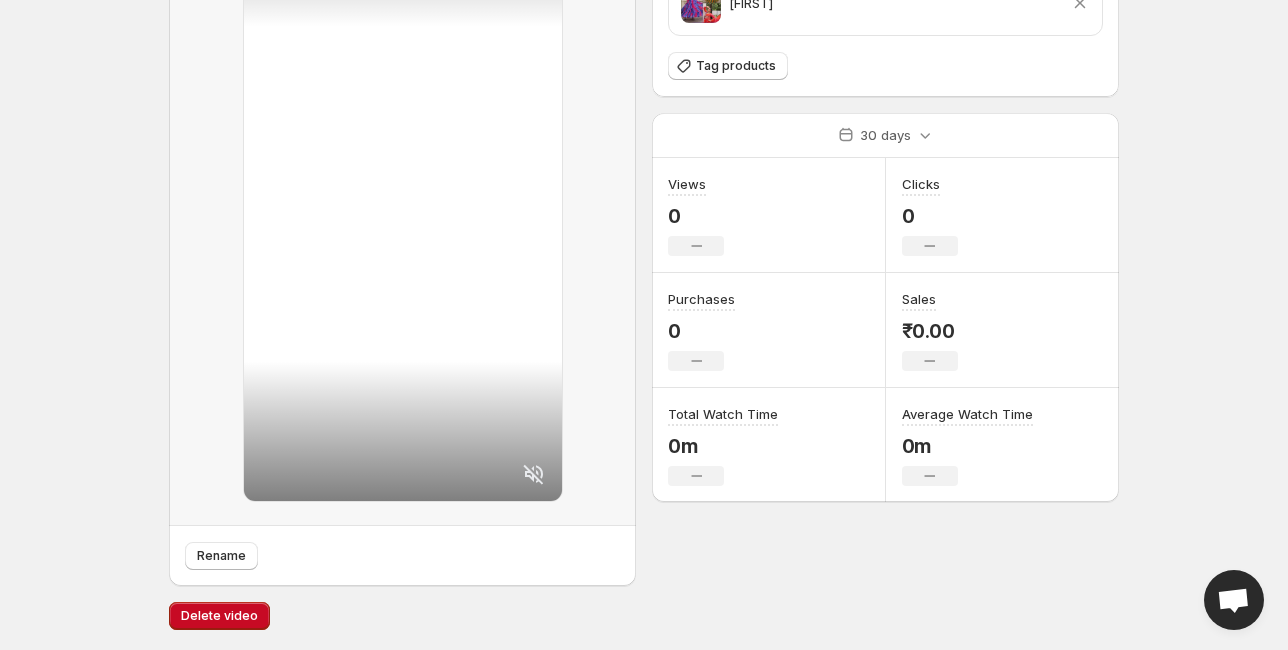click on "Clicks 0 No change" at bounding box center (1003, 215) 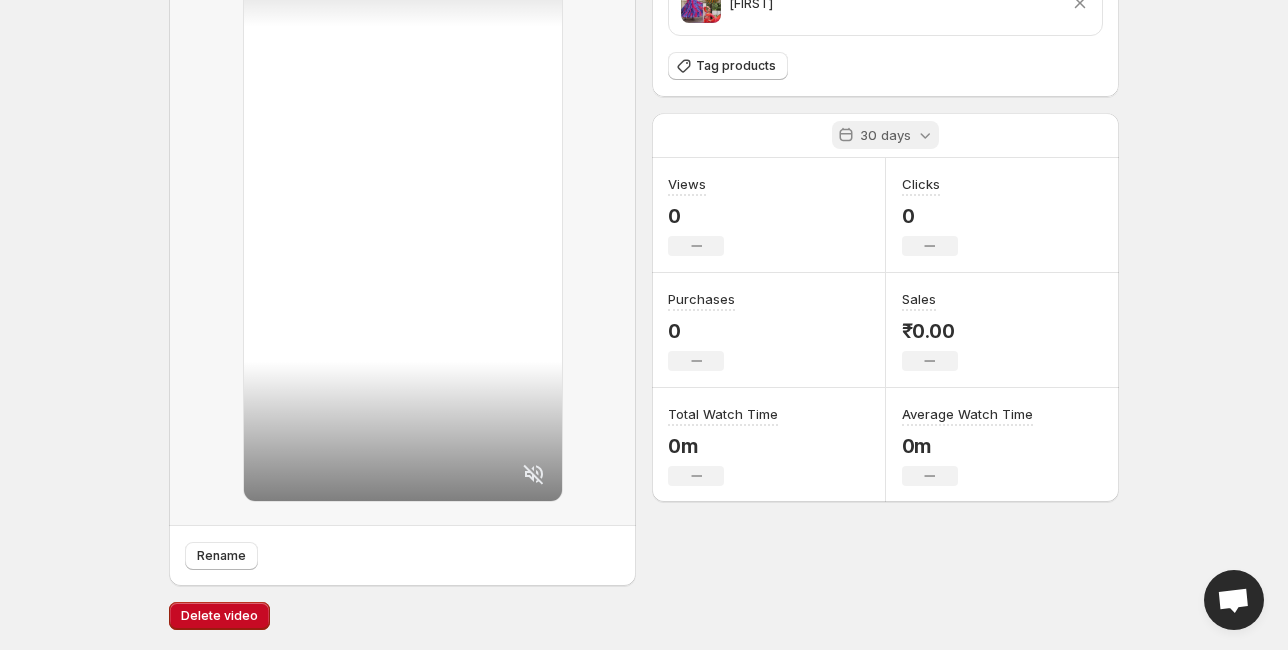 click on "30 days" at bounding box center (885, 135) 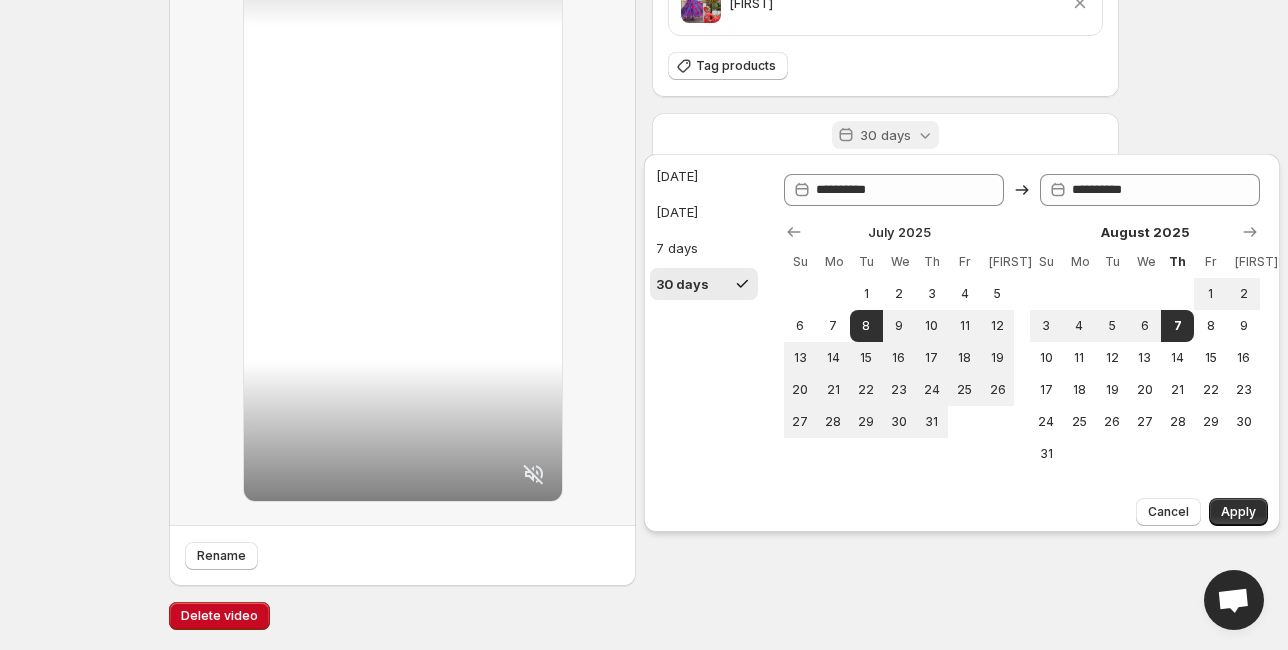 click on "30 days" at bounding box center (885, 135) 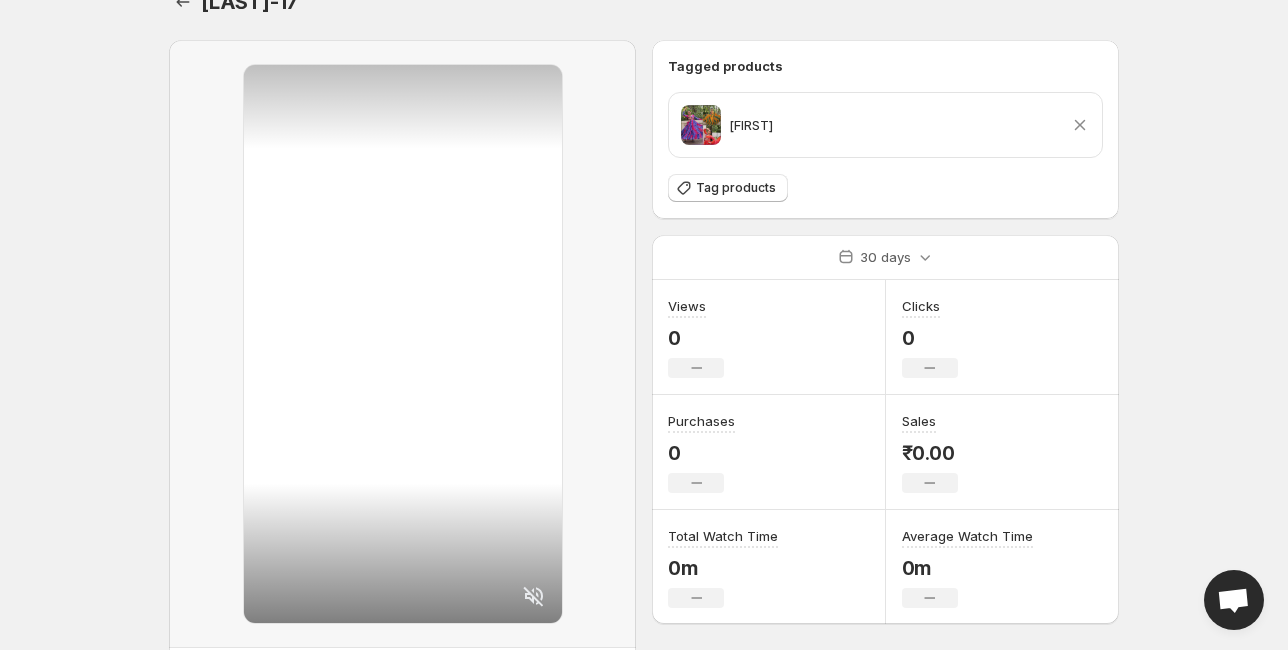 scroll, scrollTop: 0, scrollLeft: 0, axis: both 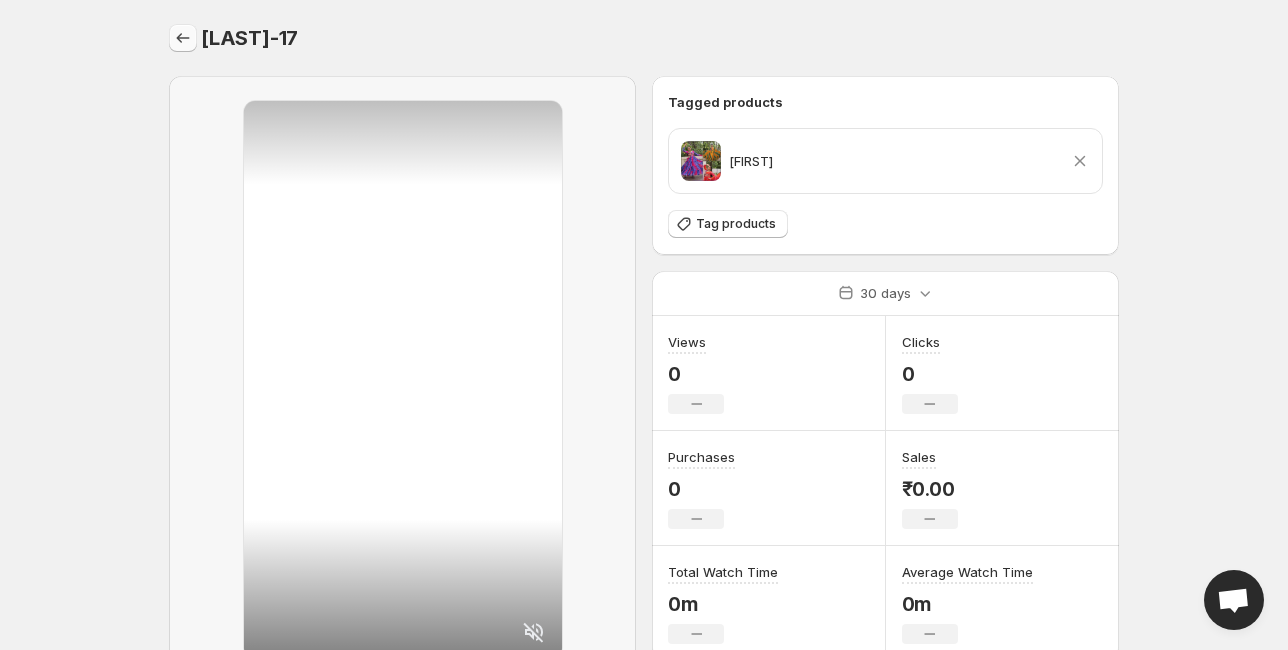 click 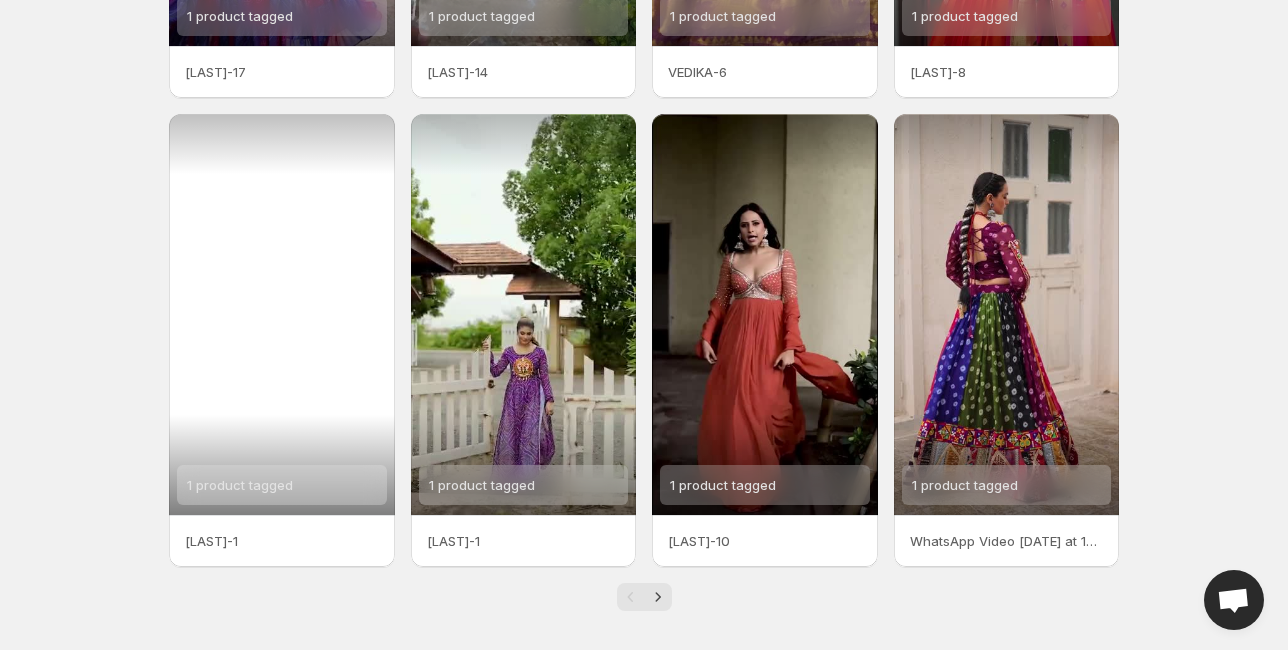 scroll, scrollTop: 440, scrollLeft: 0, axis: vertical 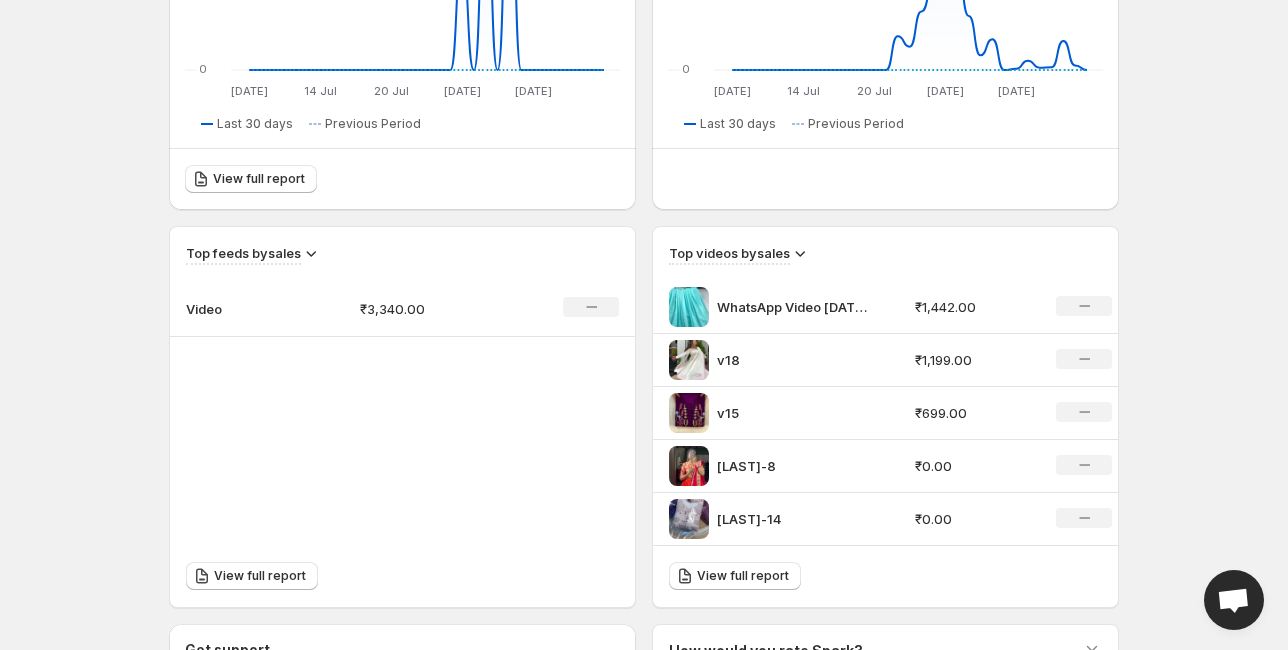 click on "No change" at bounding box center (1078, 307) 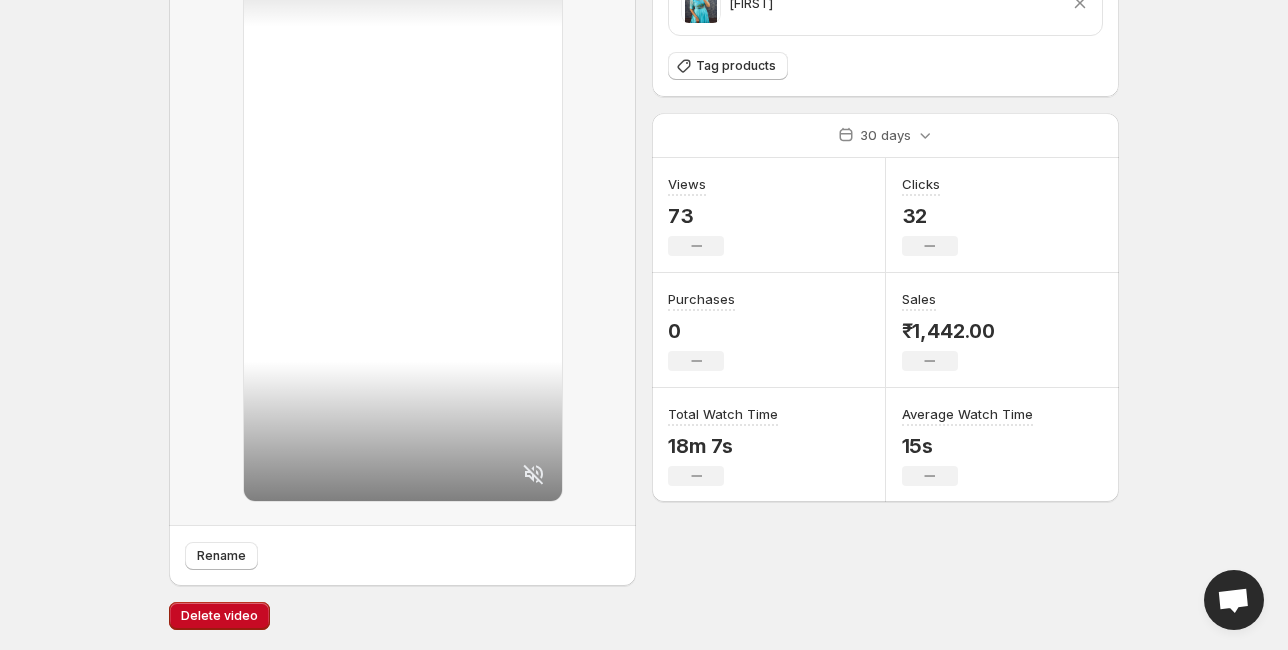 scroll, scrollTop: 0, scrollLeft: 0, axis: both 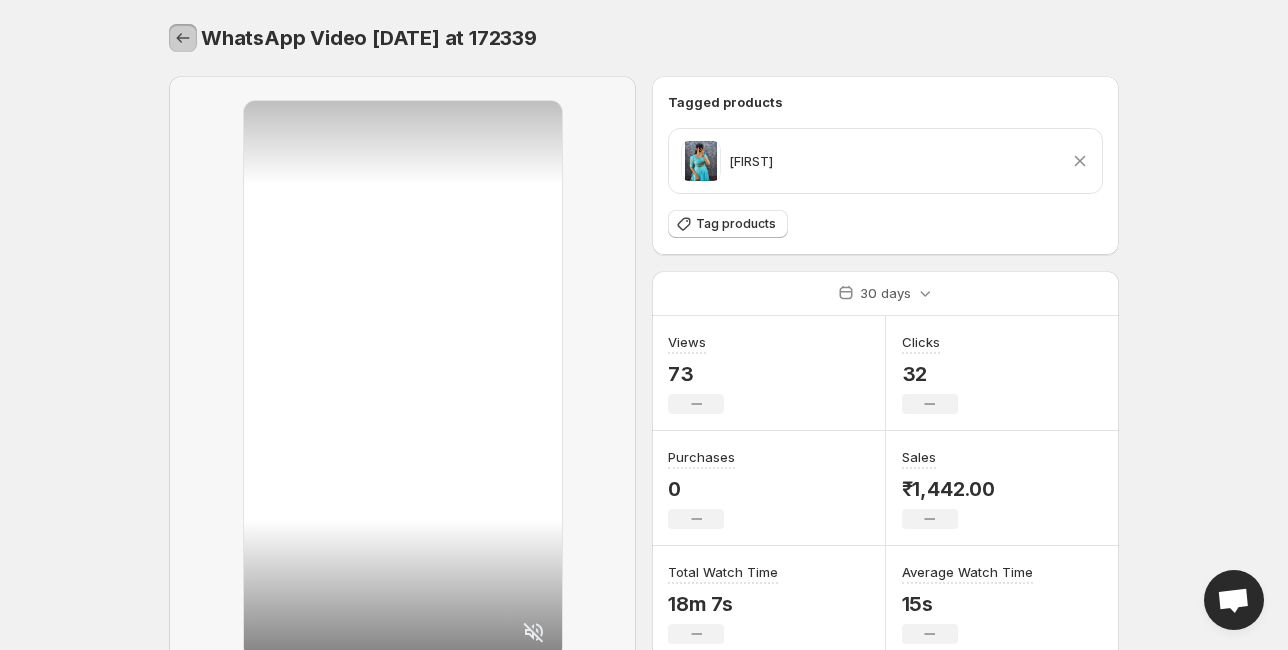 click 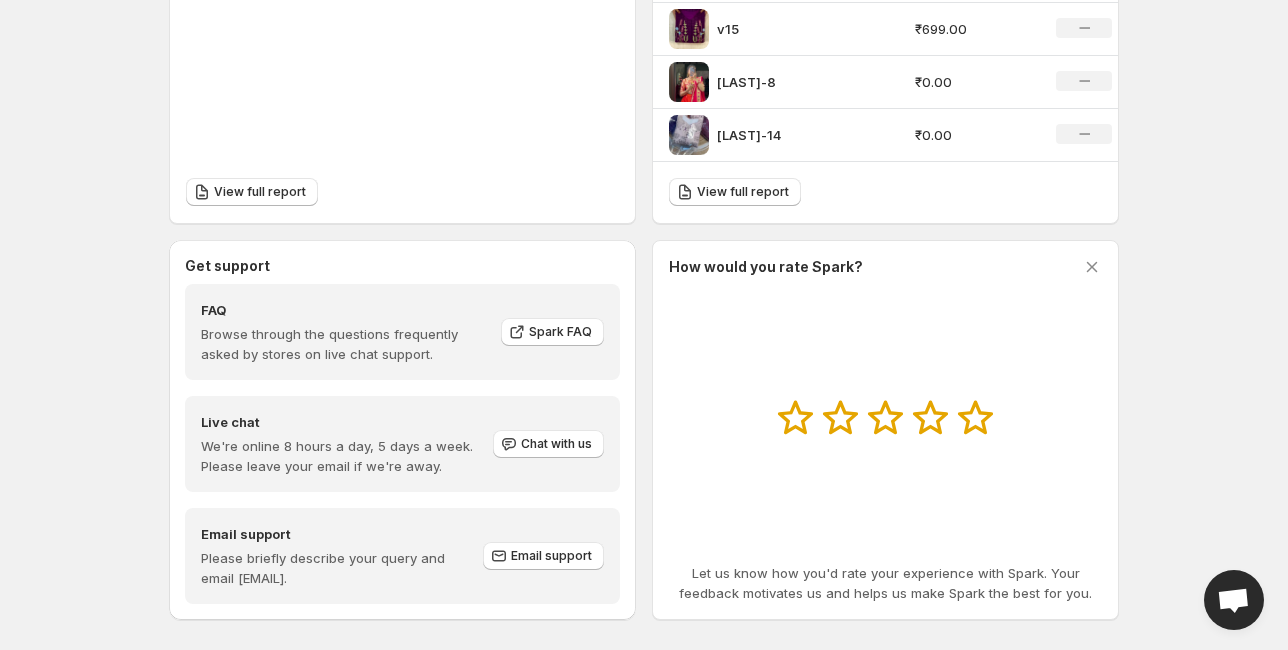 scroll, scrollTop: 1100, scrollLeft: 0, axis: vertical 